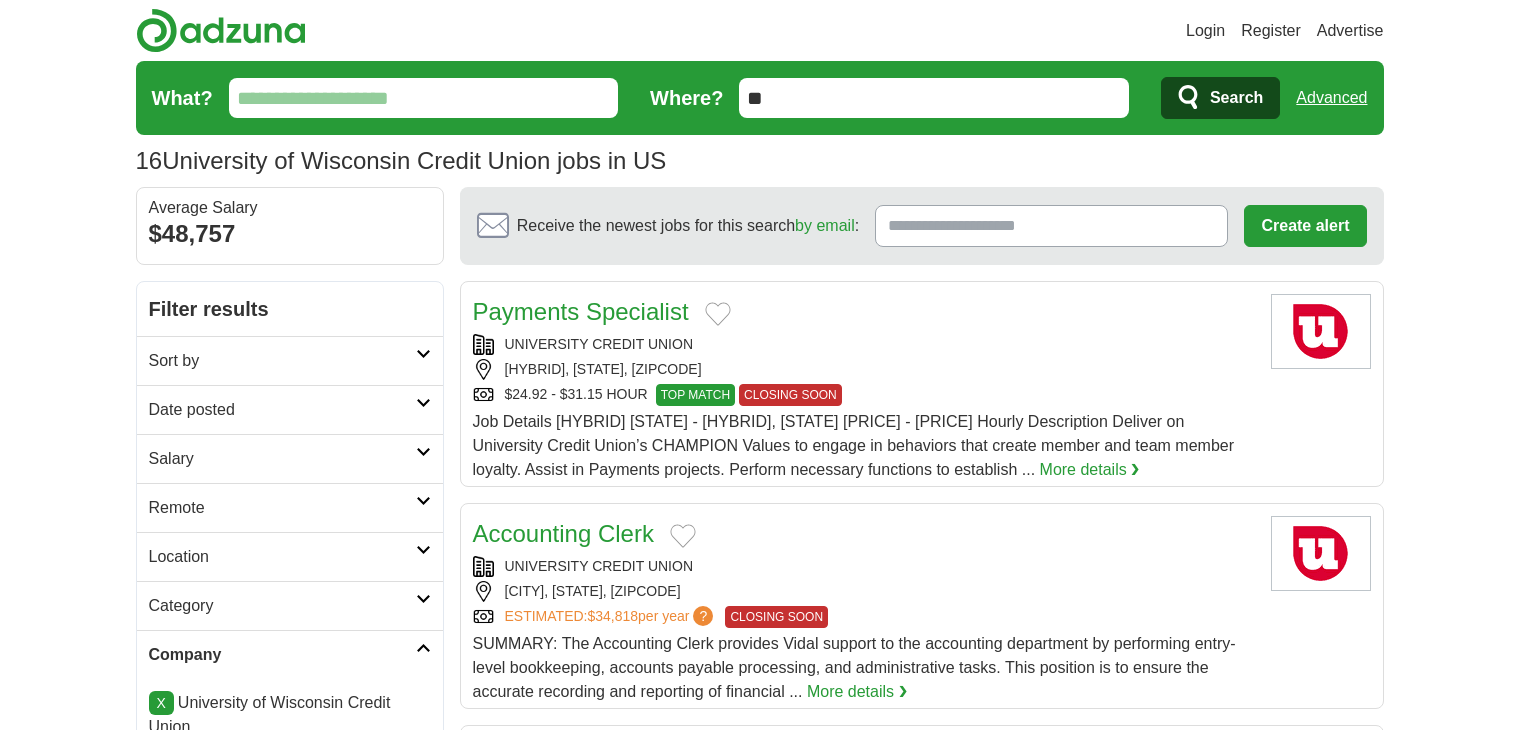 scroll, scrollTop: 0, scrollLeft: 0, axis: both 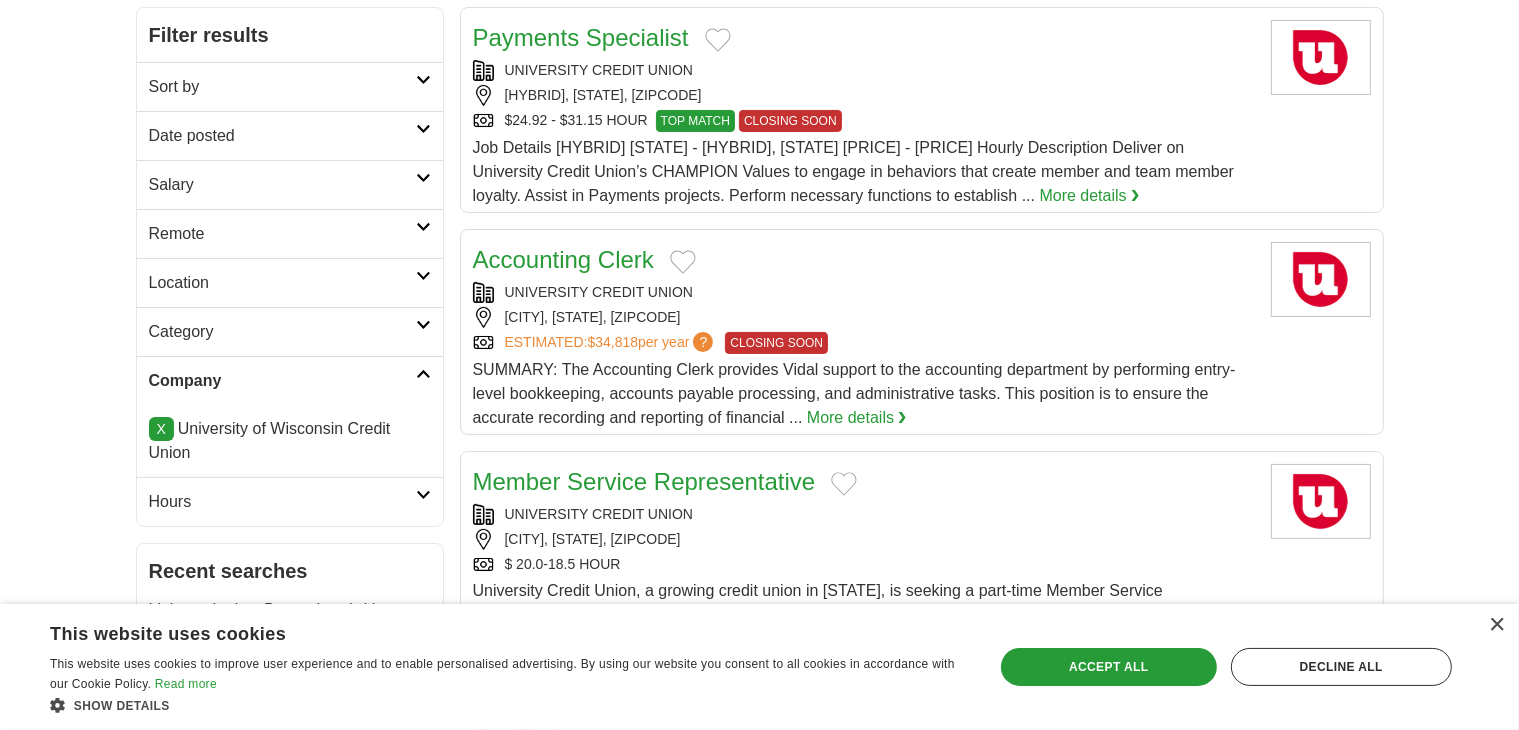click on "Location" at bounding box center [290, 282] 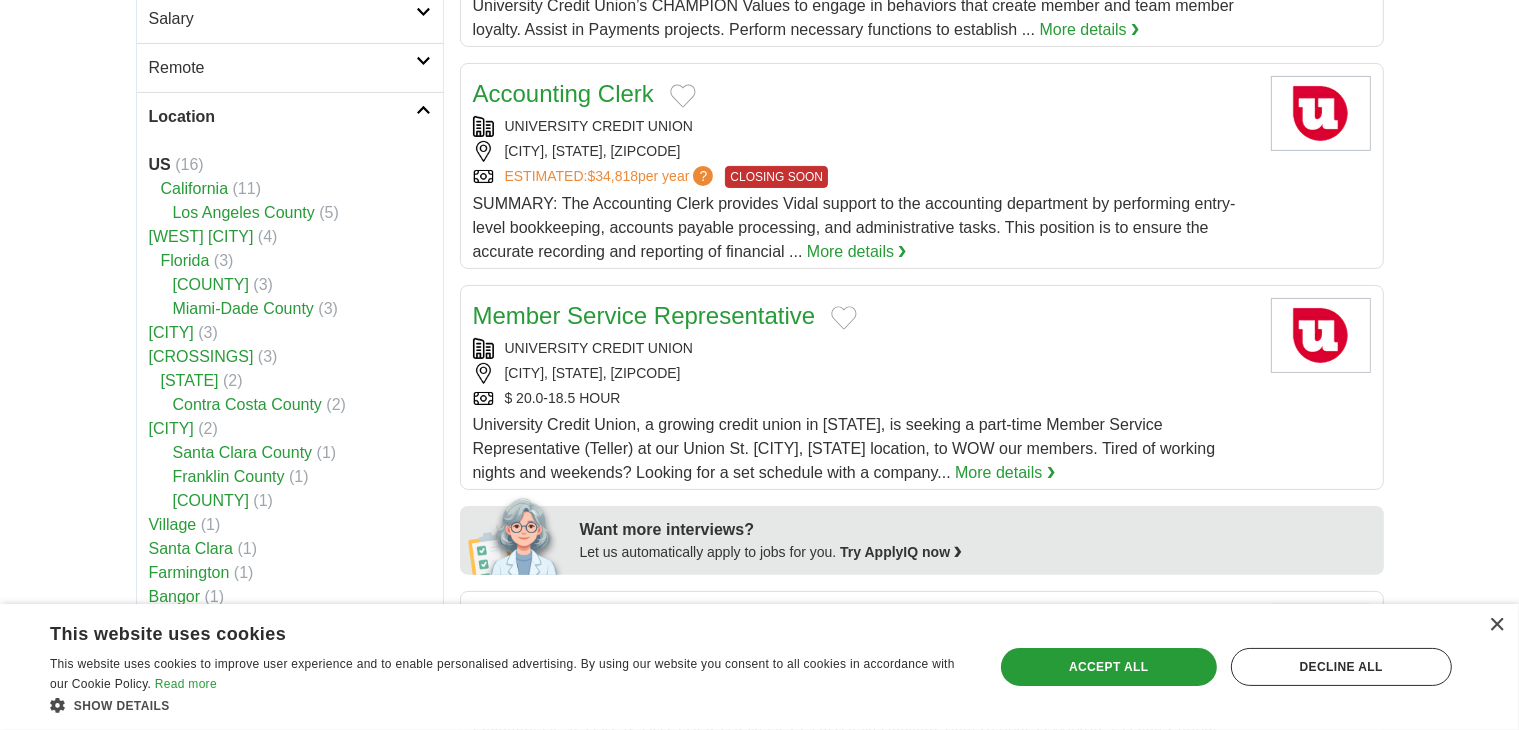 scroll, scrollTop: 456, scrollLeft: 0, axis: vertical 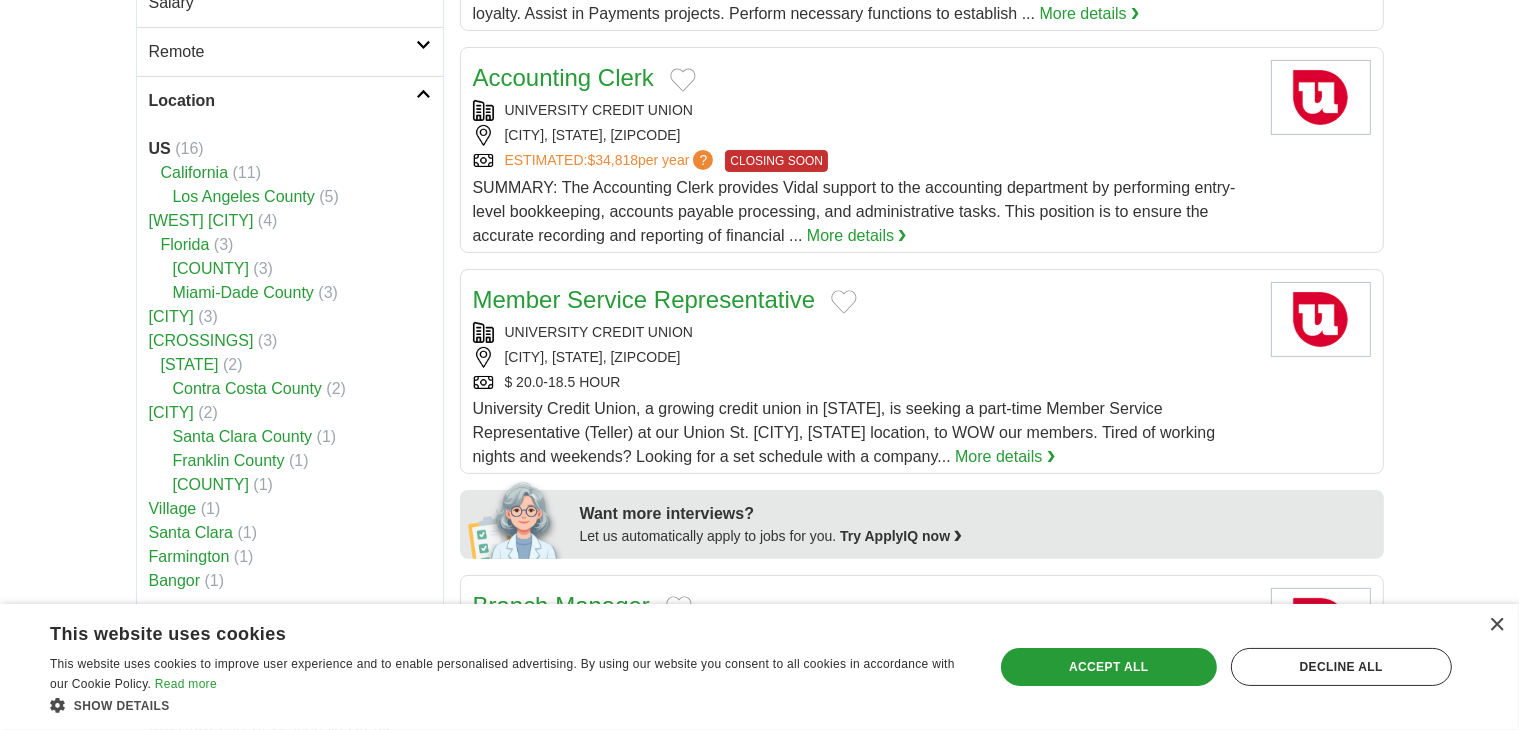 click on "Davis" at bounding box center (171, 316) 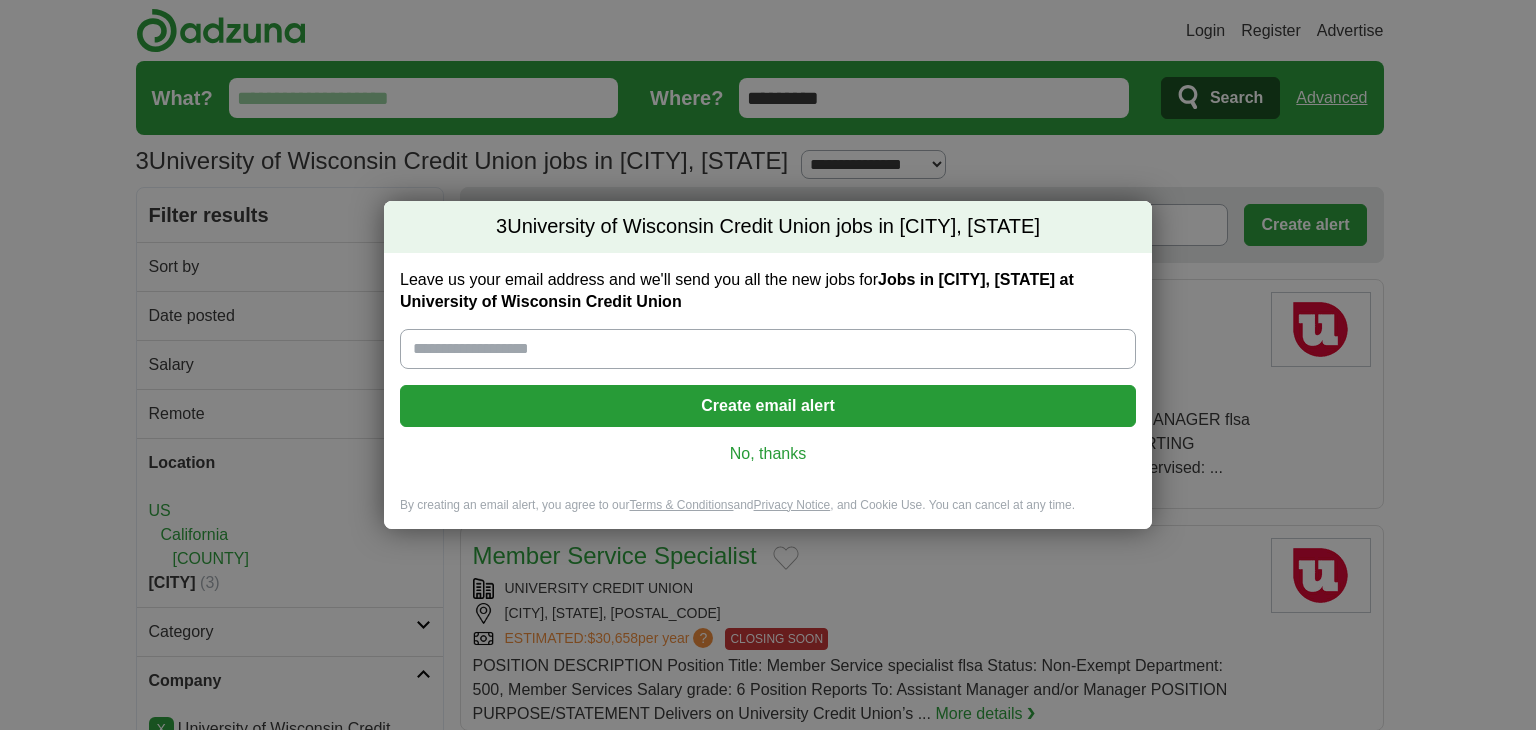 scroll, scrollTop: 0, scrollLeft: 0, axis: both 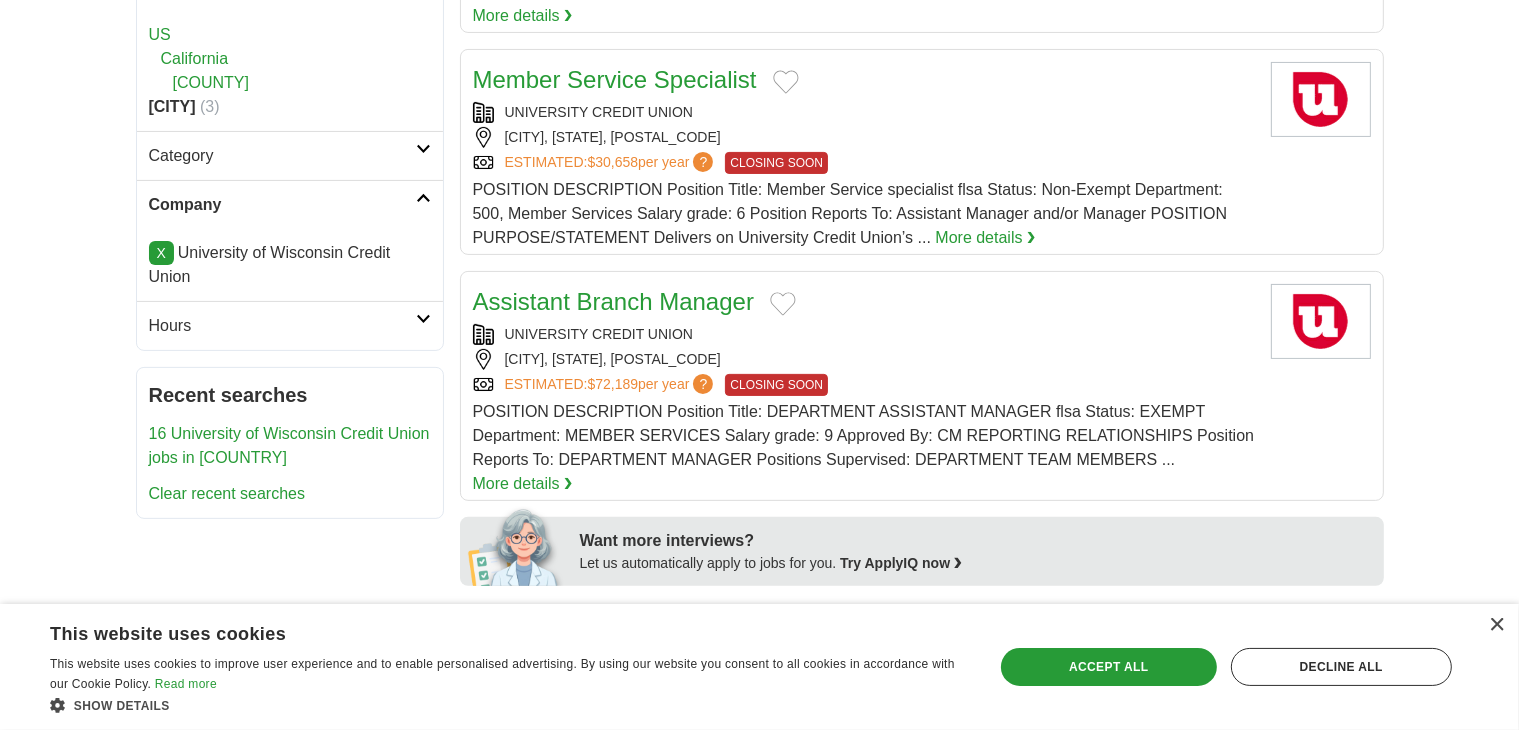 click on "Assistant Branch Manager" at bounding box center (613, 301) 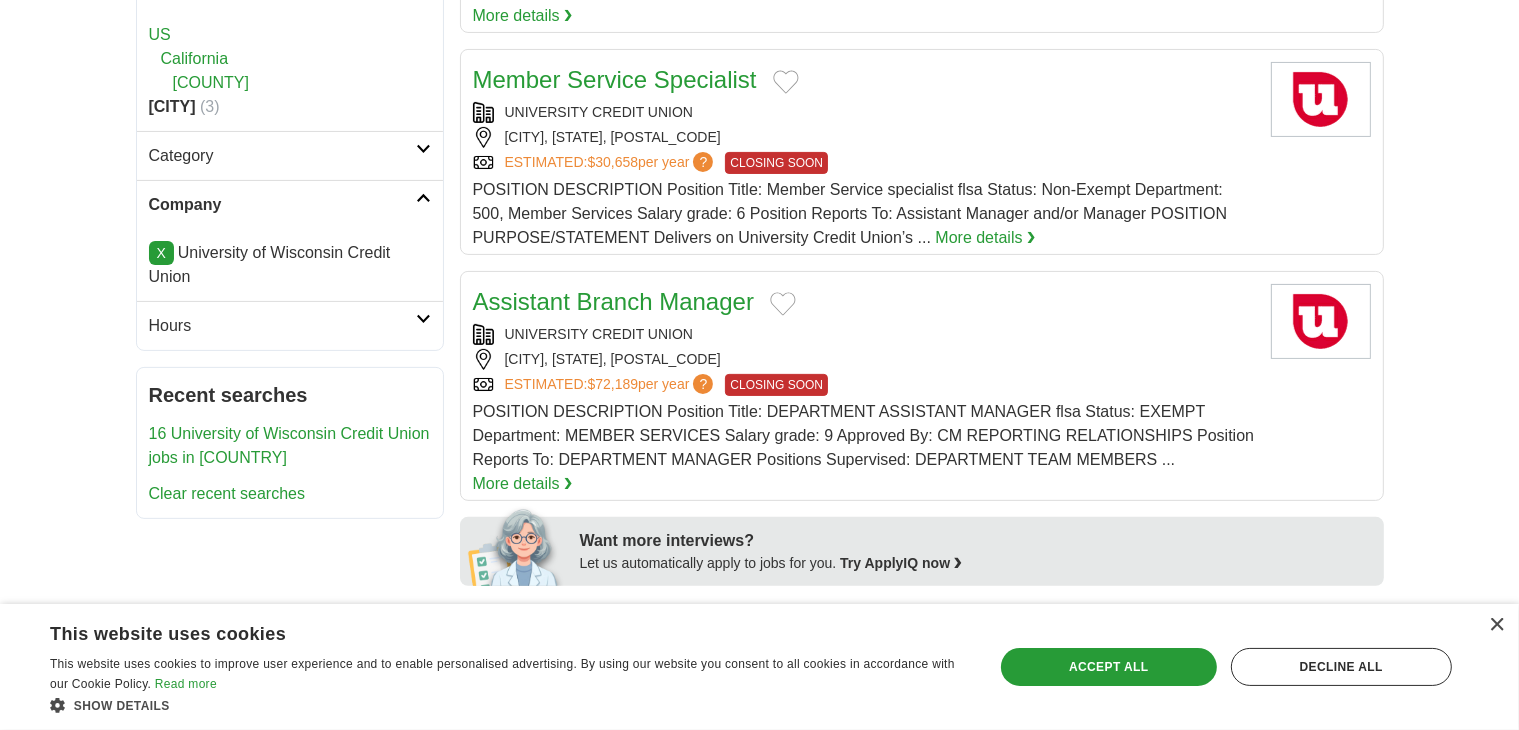 click on "Assistant Branch Manager" at bounding box center (613, 301) 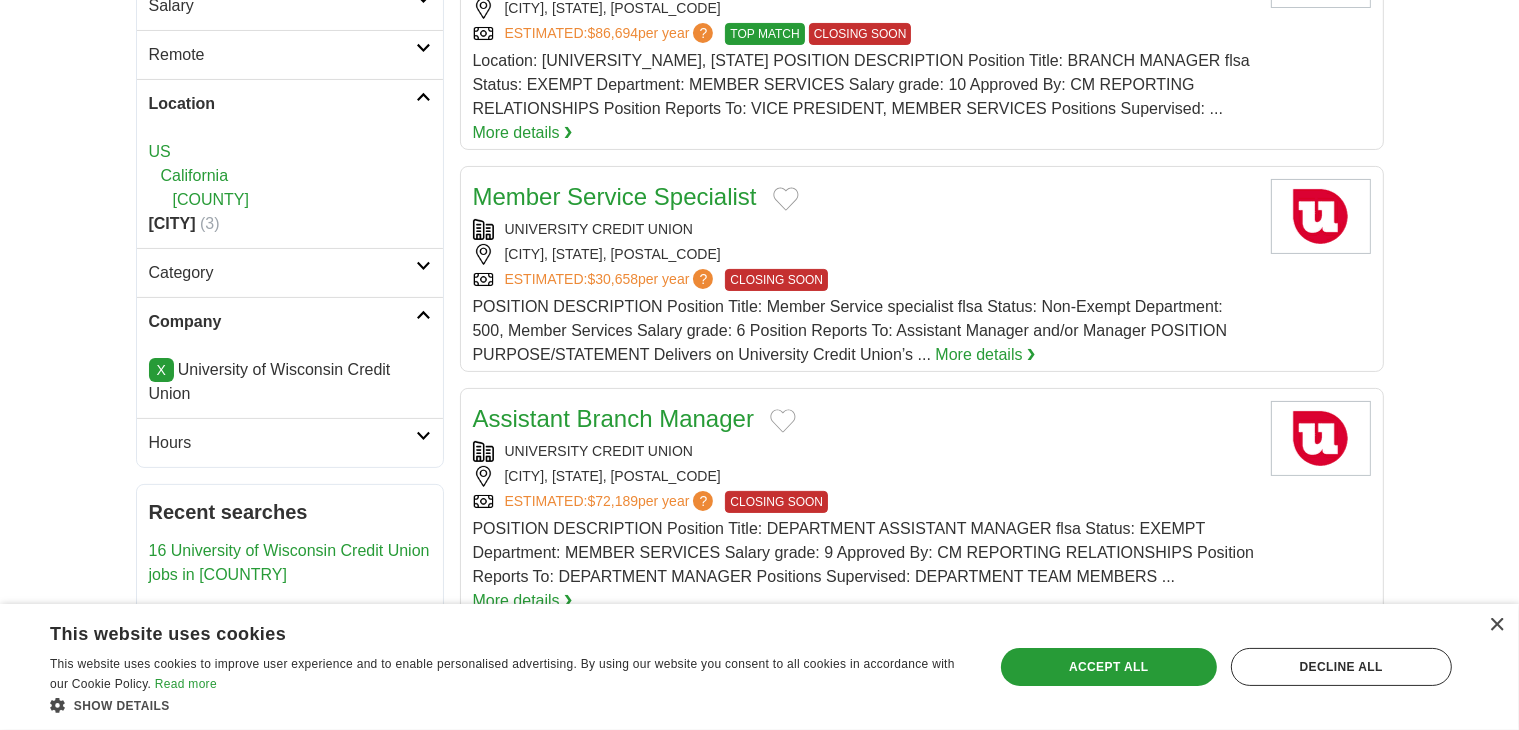 scroll, scrollTop: 358, scrollLeft: 0, axis: vertical 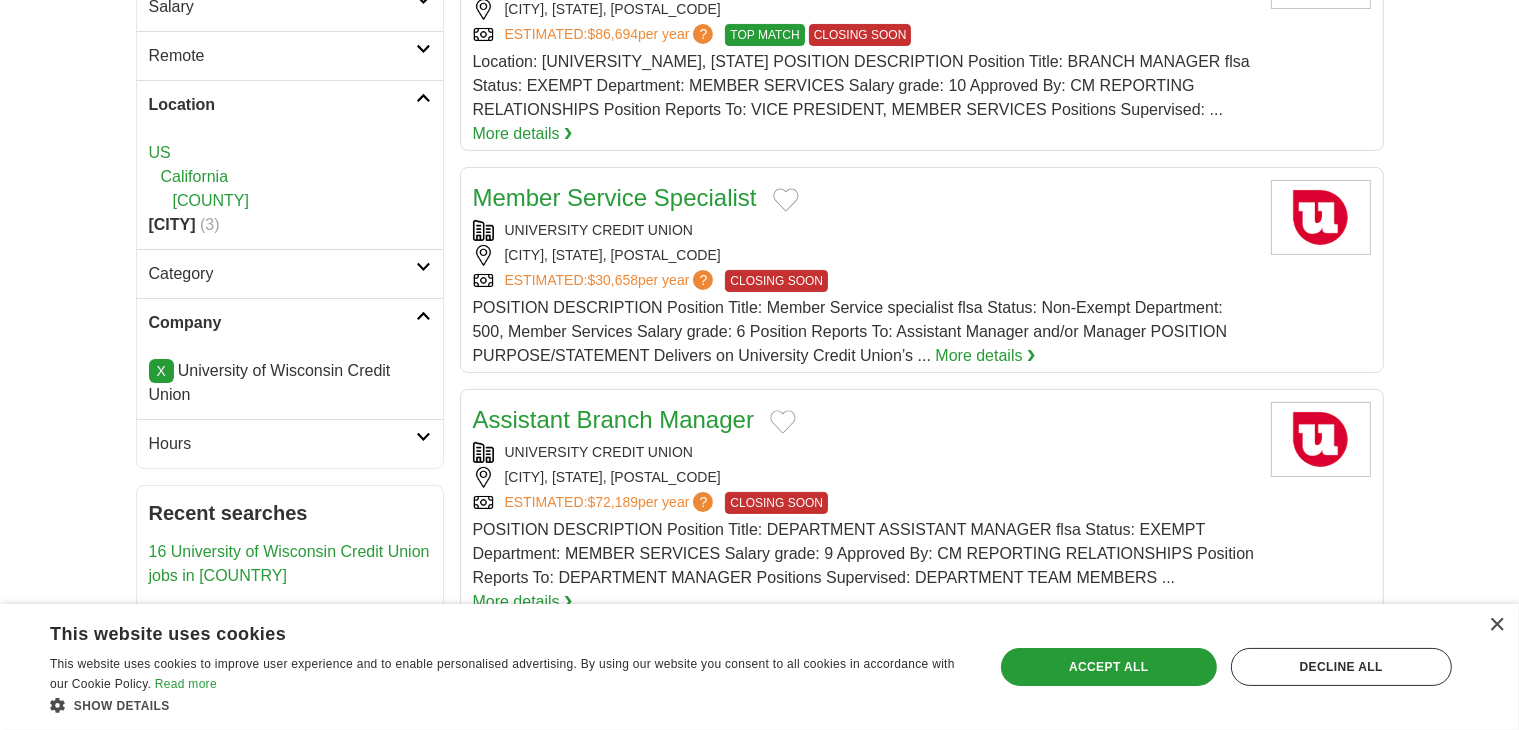 click on "Assistant Branch Manager" at bounding box center [613, 419] 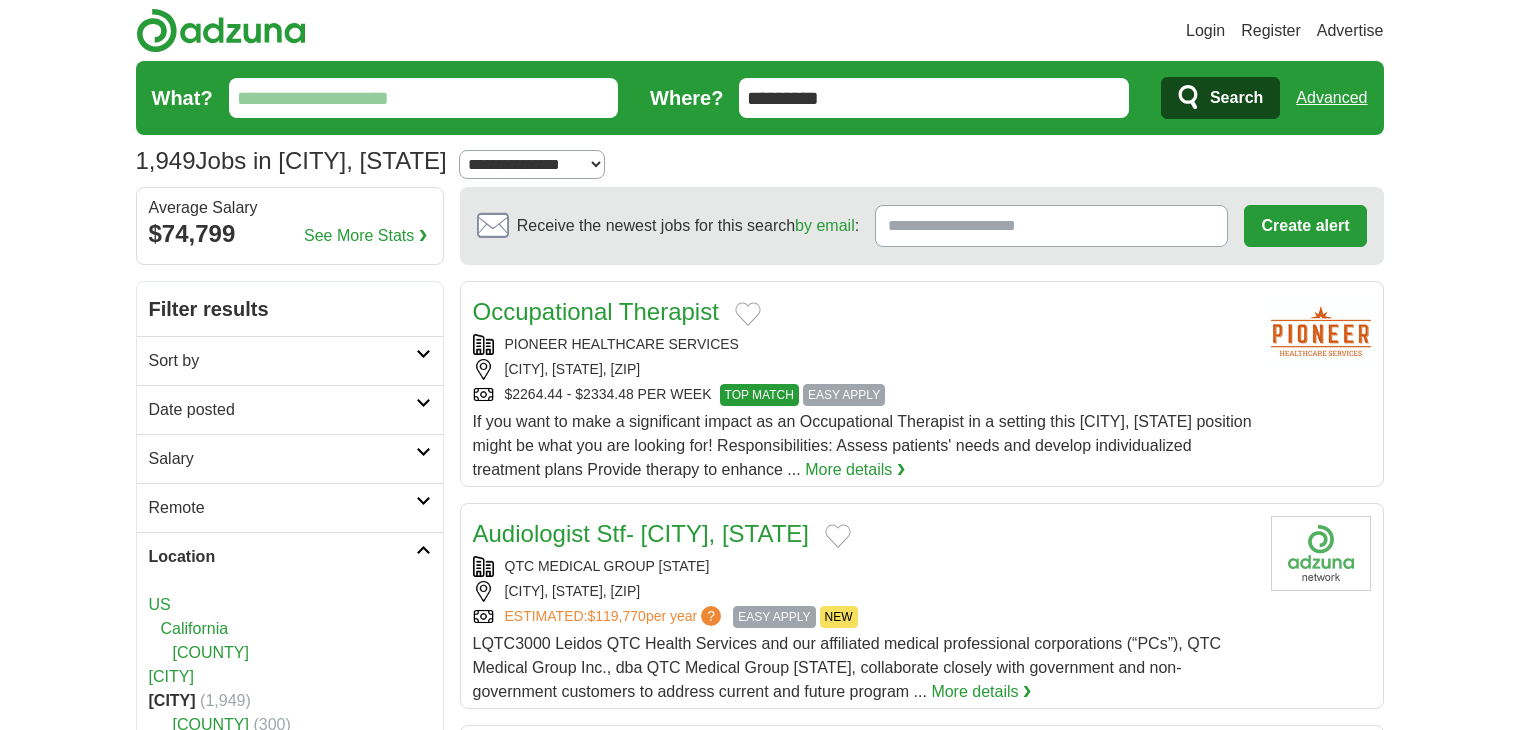 scroll, scrollTop: 0, scrollLeft: 0, axis: both 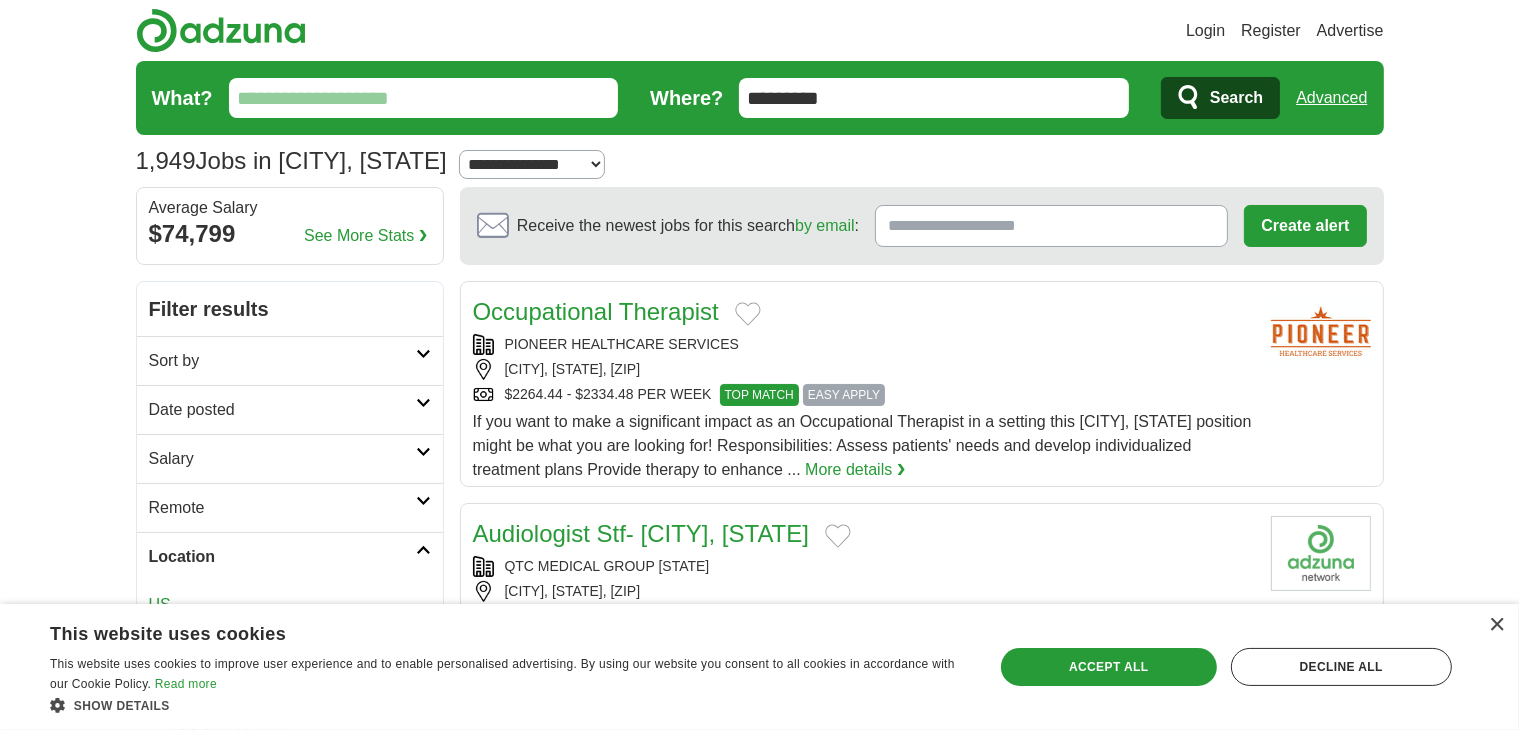 click on "What?" at bounding box center (424, 98) 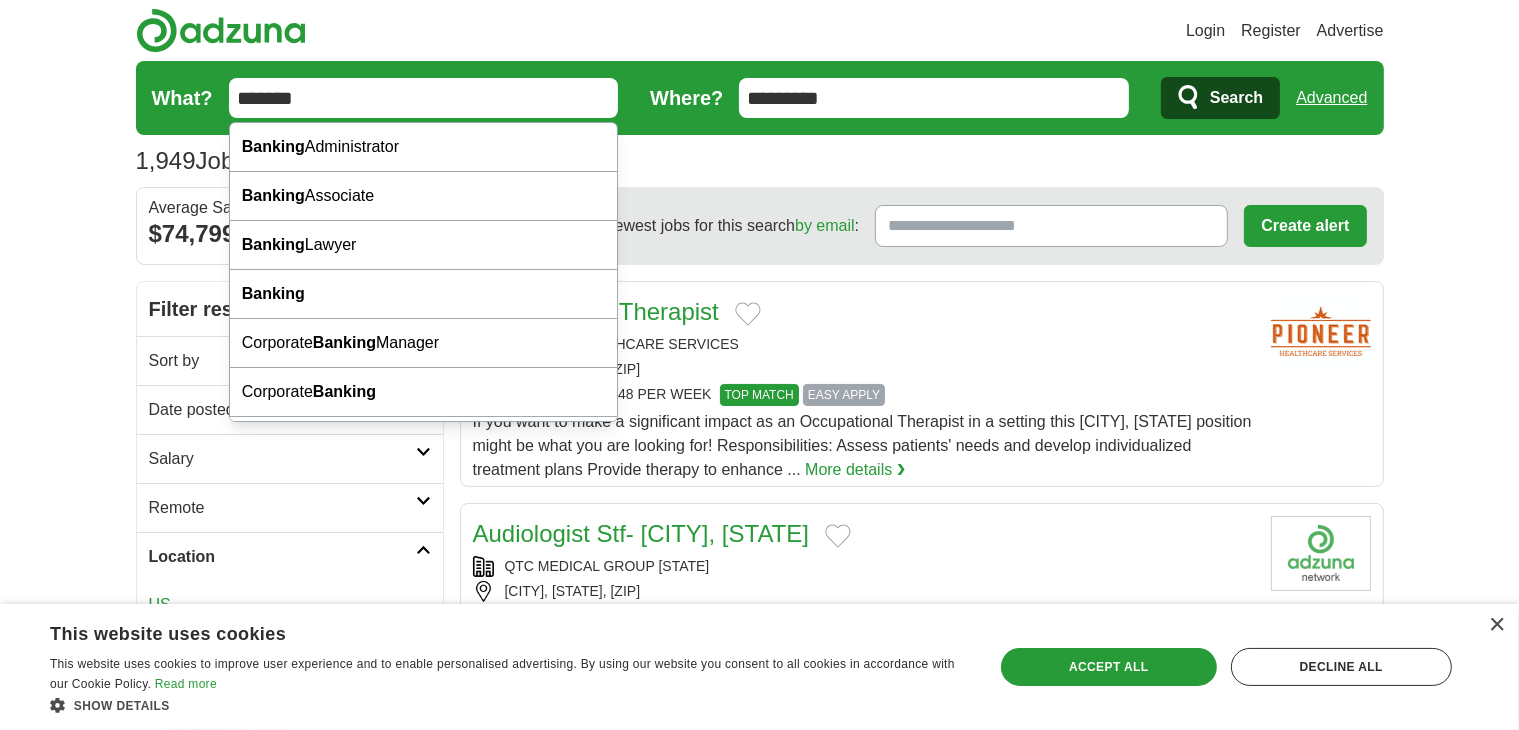 type on "*******" 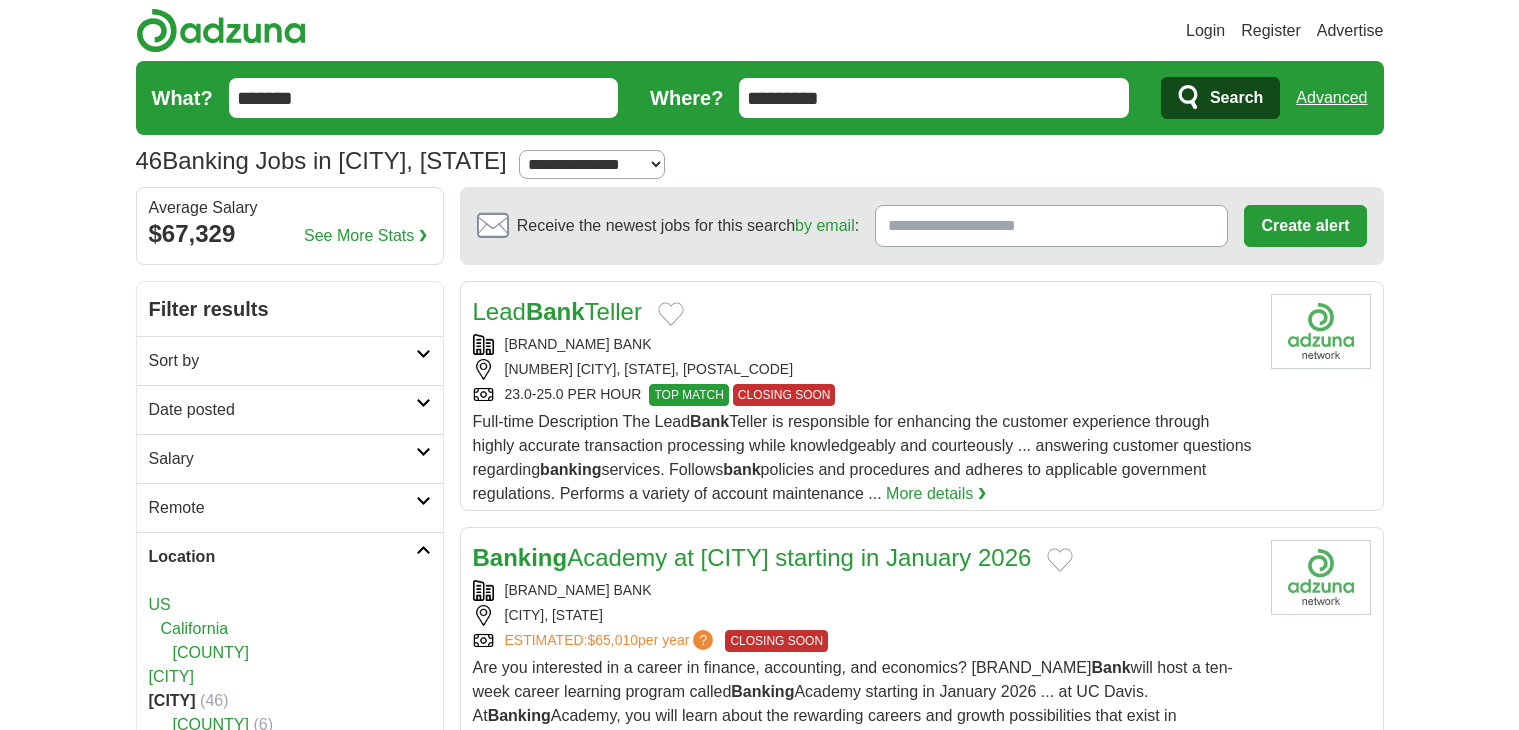 scroll, scrollTop: 0, scrollLeft: 0, axis: both 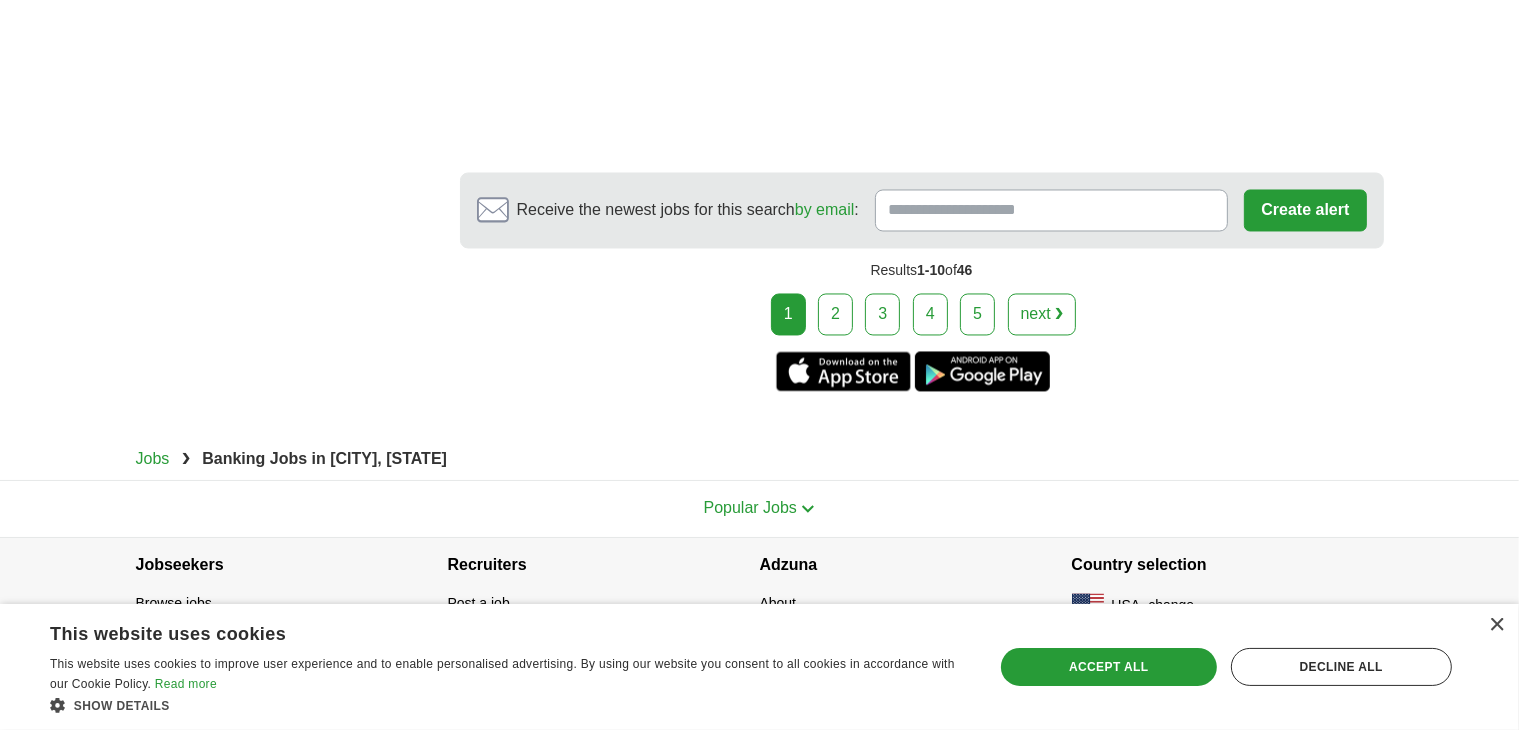 click on "2" at bounding box center [835, 315] 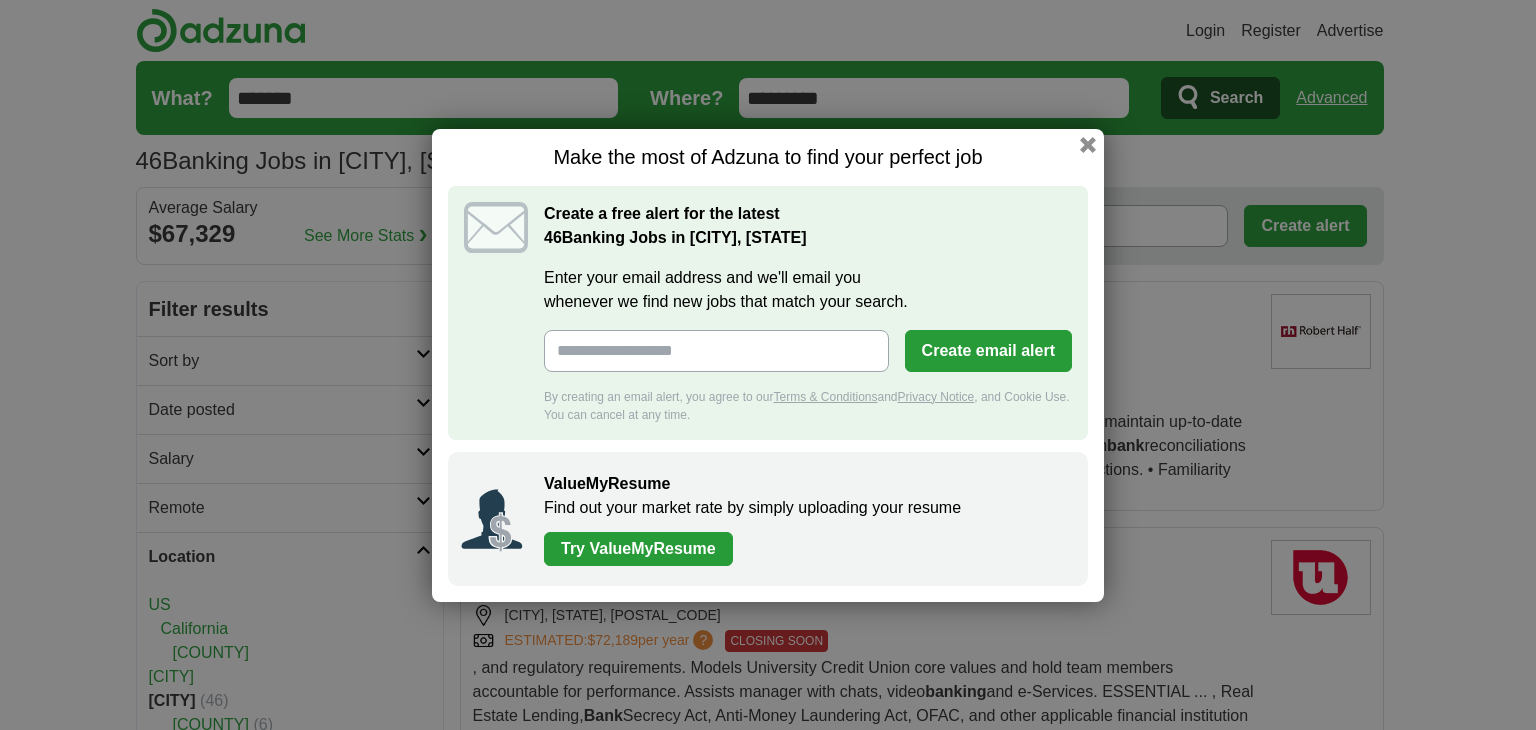 scroll, scrollTop: 0, scrollLeft: 0, axis: both 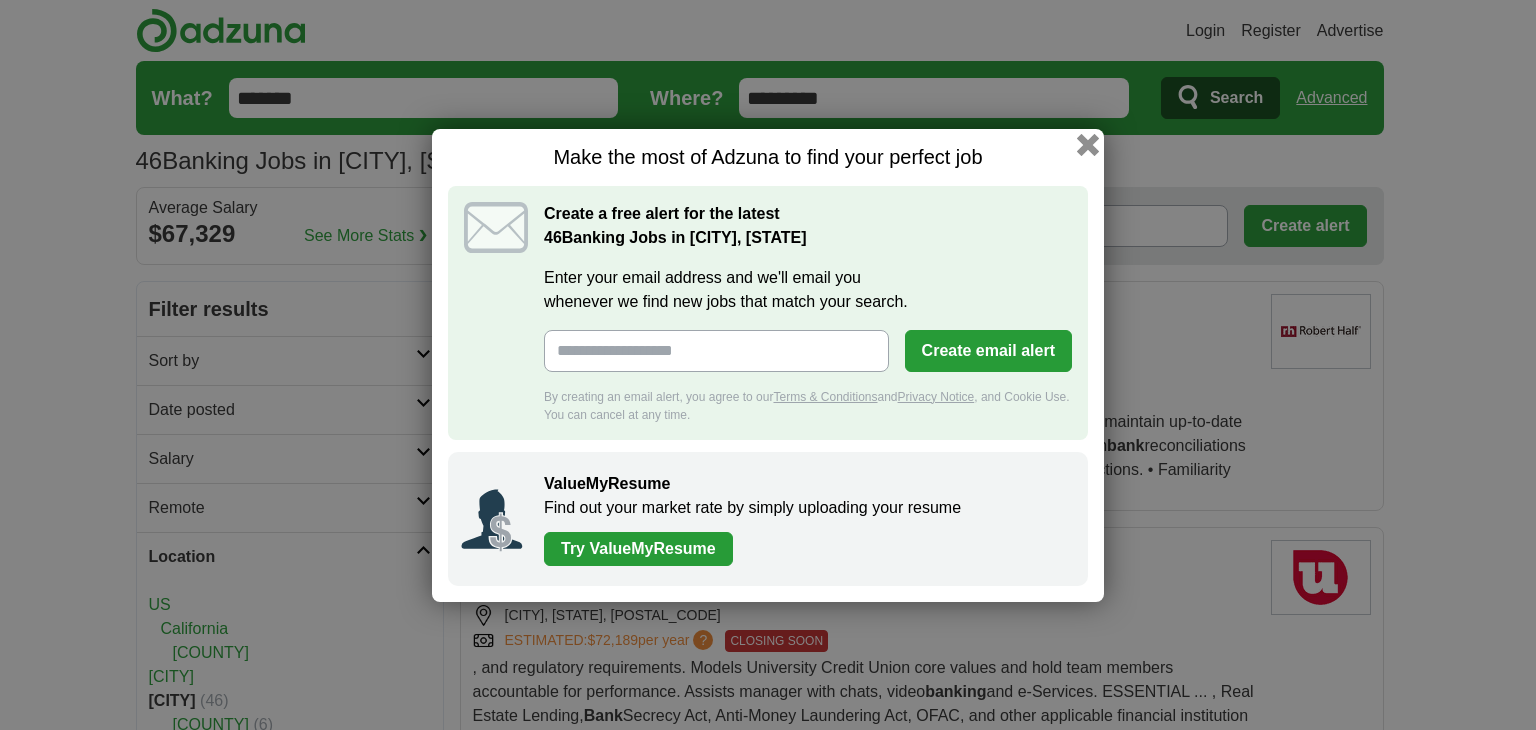 click at bounding box center [1088, 144] 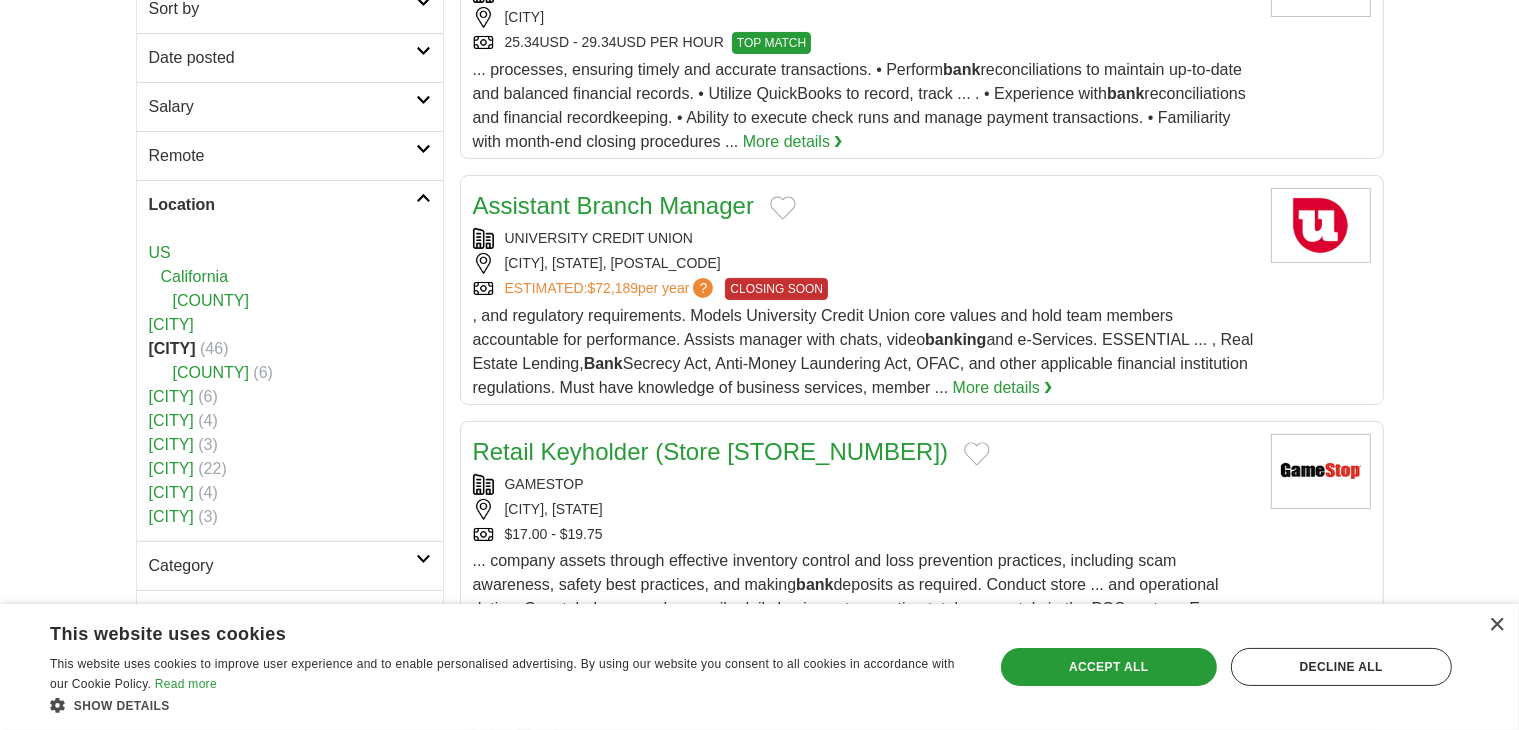 scroll, scrollTop: 352, scrollLeft: 0, axis: vertical 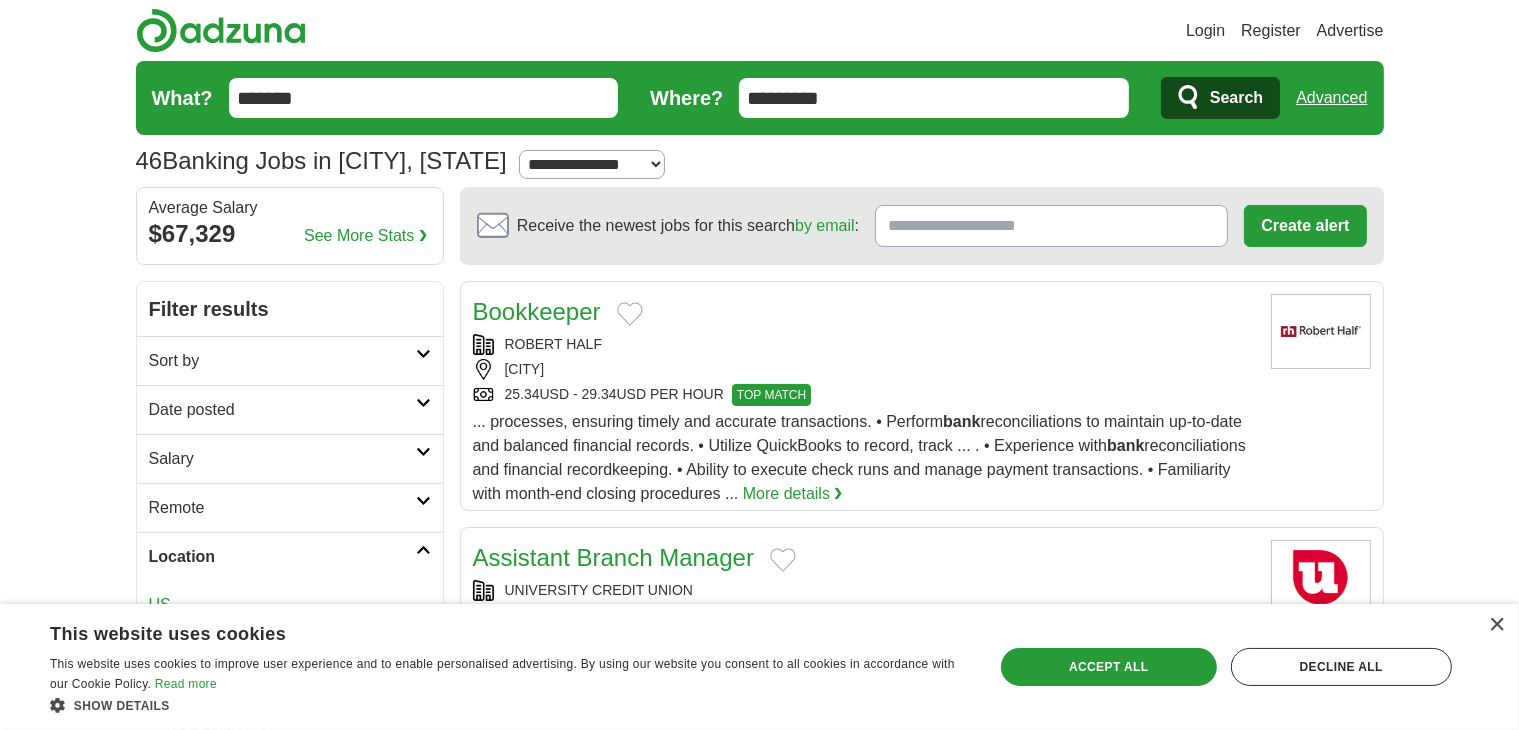 click on "*********" at bounding box center [934, 98] 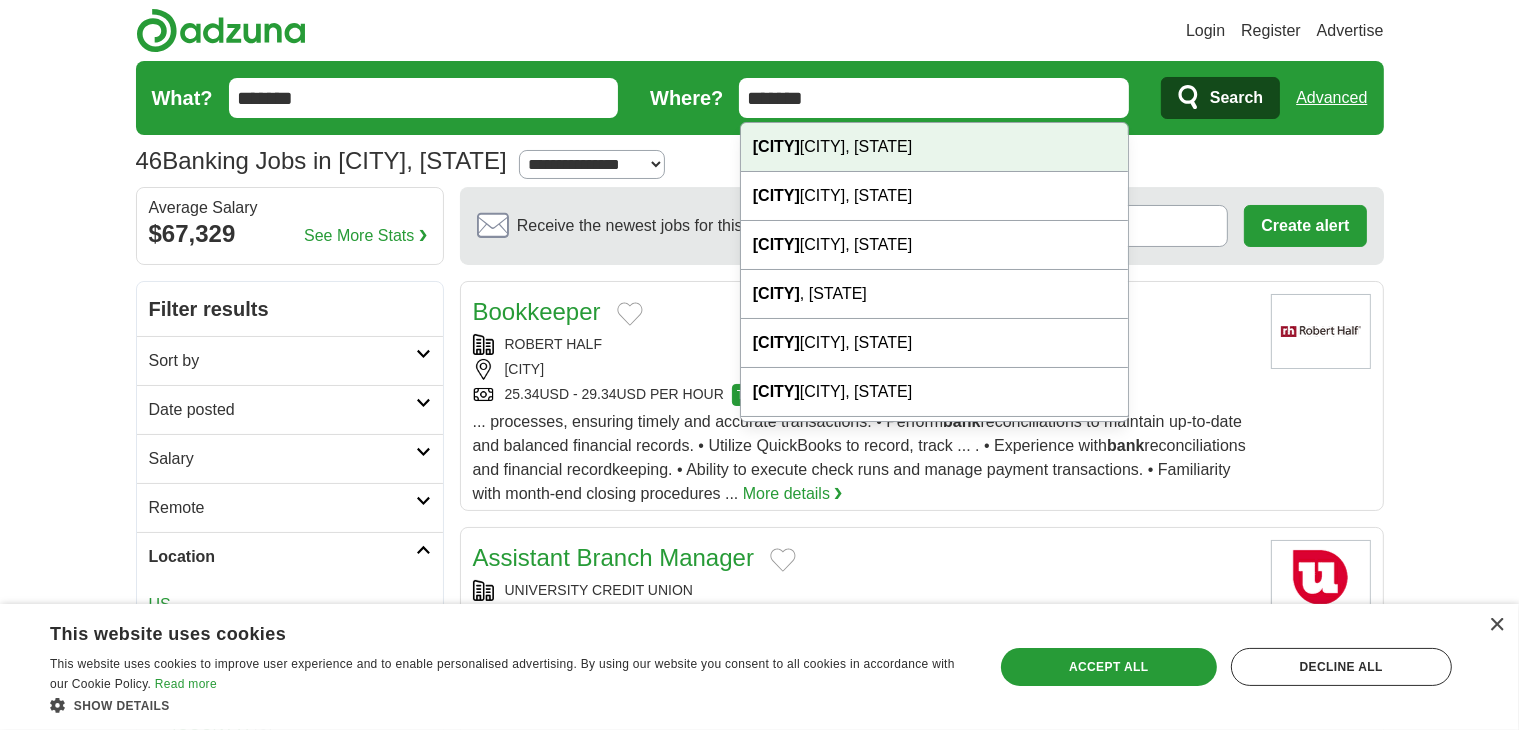 click on "Login
Register
Advertise
46
Banking Jobs in Davis, CA
Salary
Salary
Select a salary range
Salary from
from $10,000
from $20,000
from $40,000
from $60,000
from $80,000
from $100,000
per year
US" at bounding box center (759, 2439) 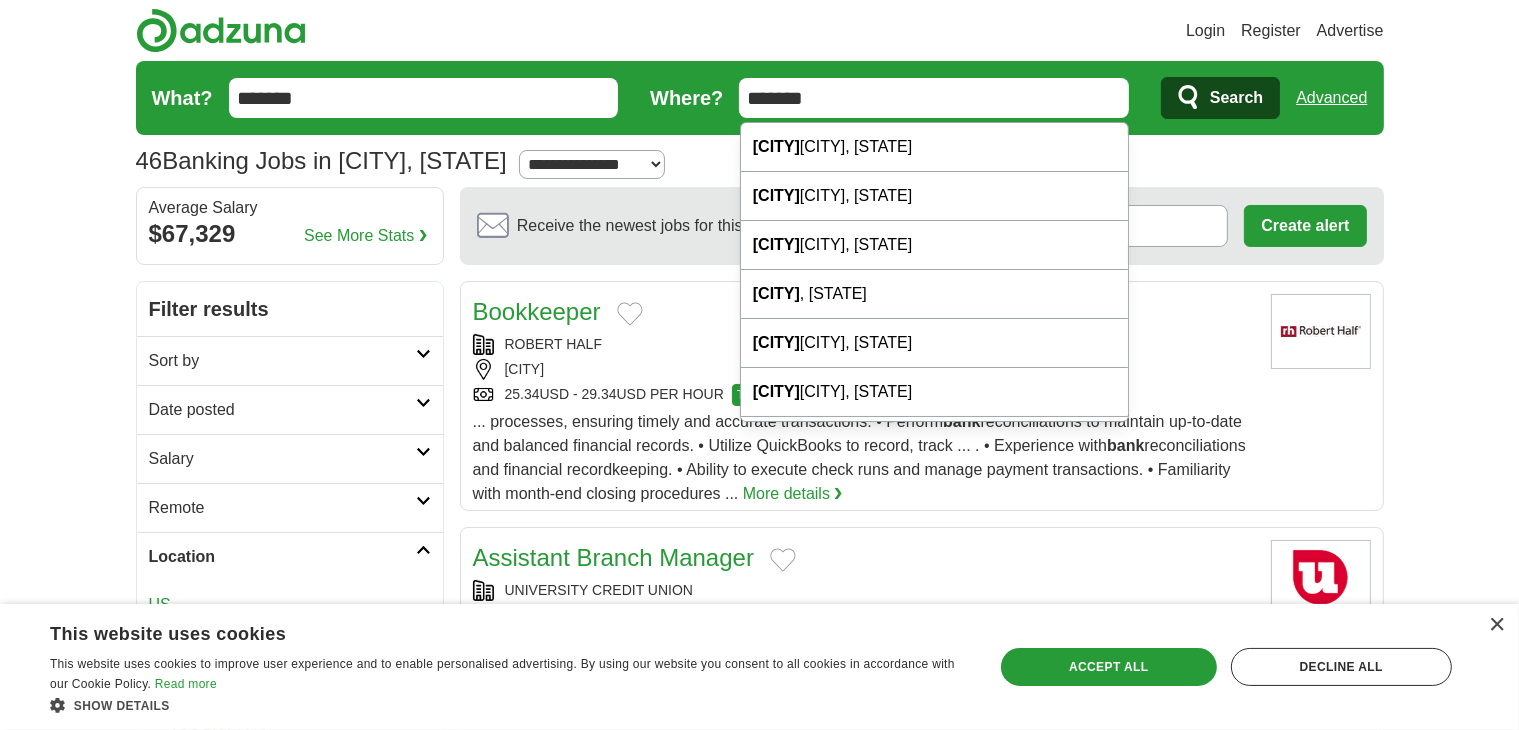 click on "*******" at bounding box center (934, 98) 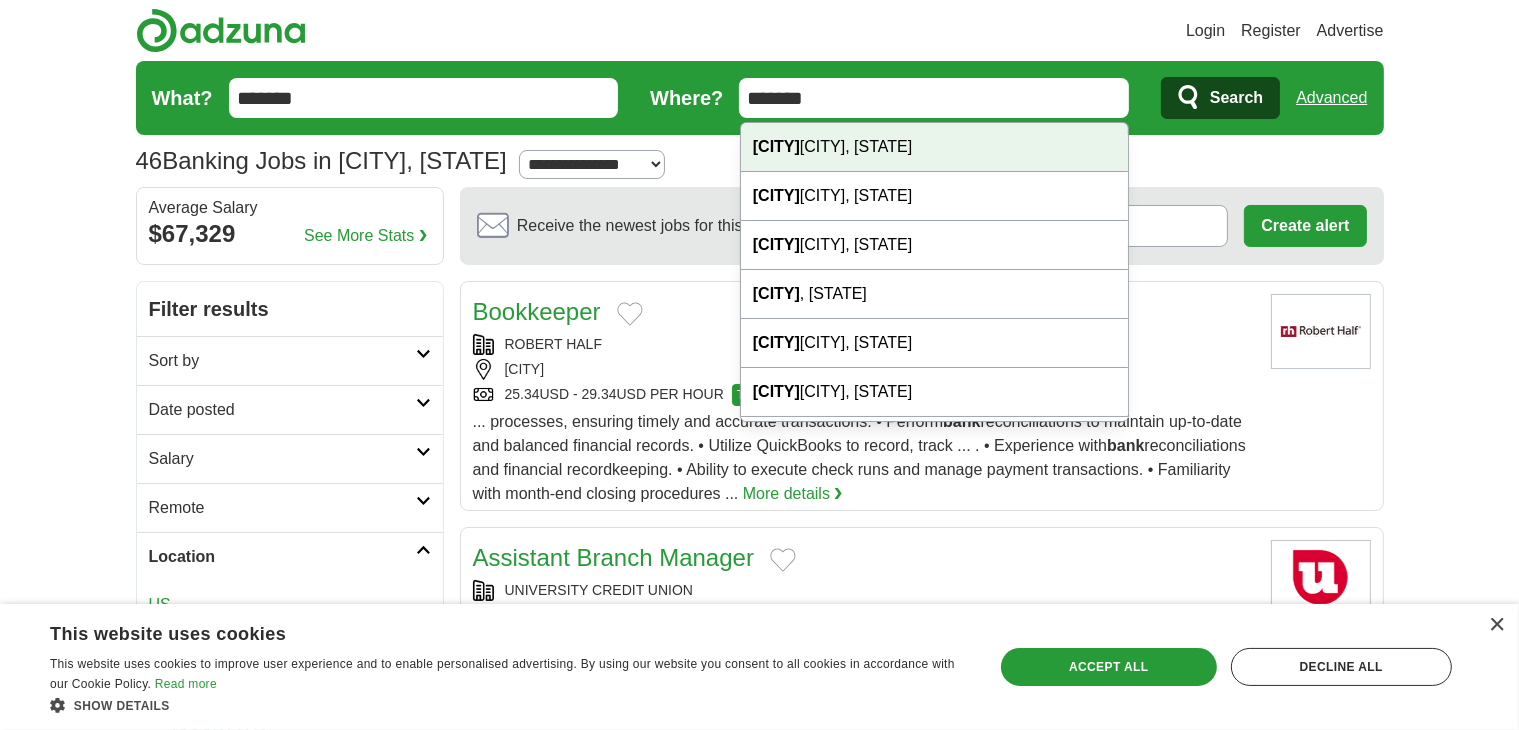 click on "Login
Register
Advertise
46
Banking Jobs in Davis, CA
Salary
Salary
Select a salary range
Salary from
from $10,000
from $20,000
from $40,000
from $60,000
from $80,000
from $100,000
per year
US" at bounding box center (759, 2439) 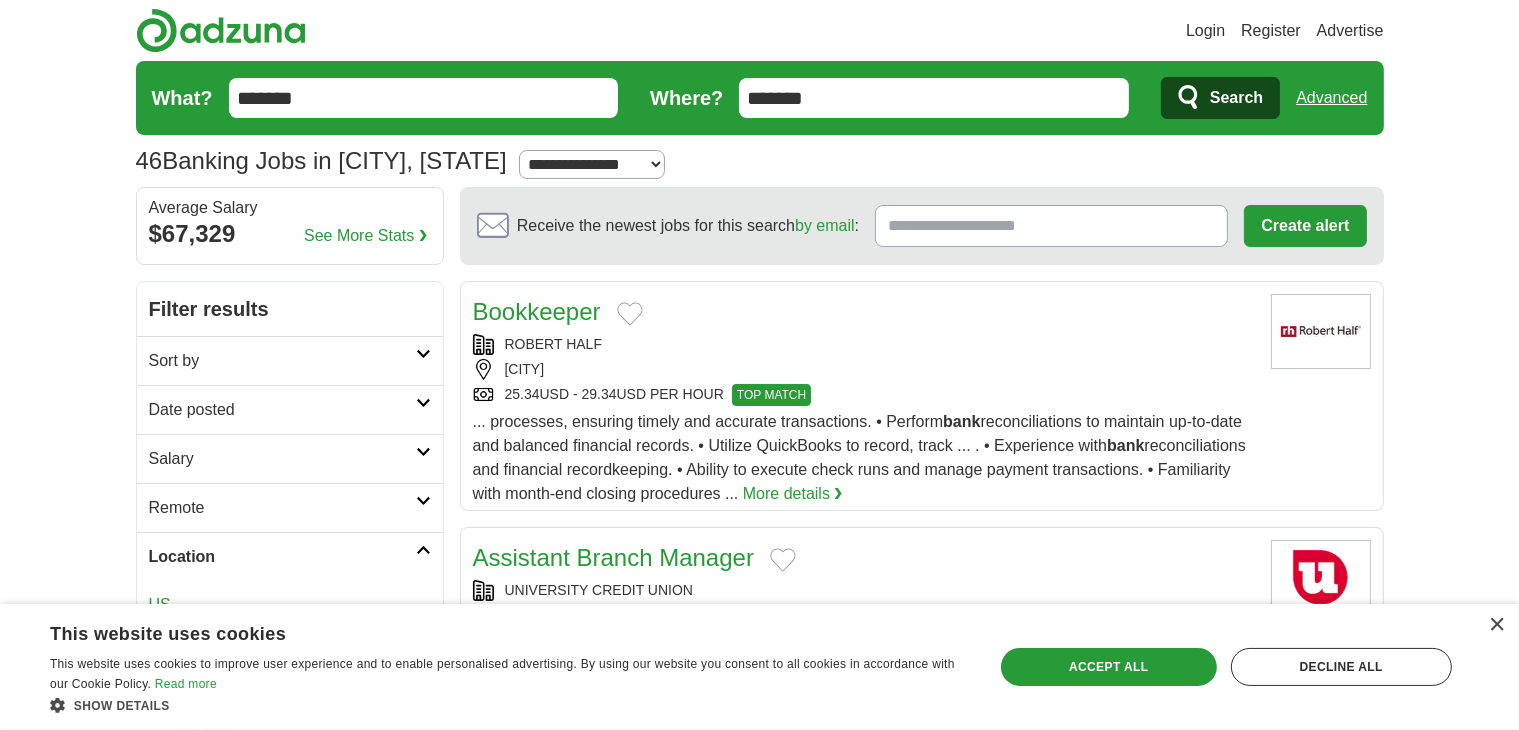 click on "*******" at bounding box center (934, 98) 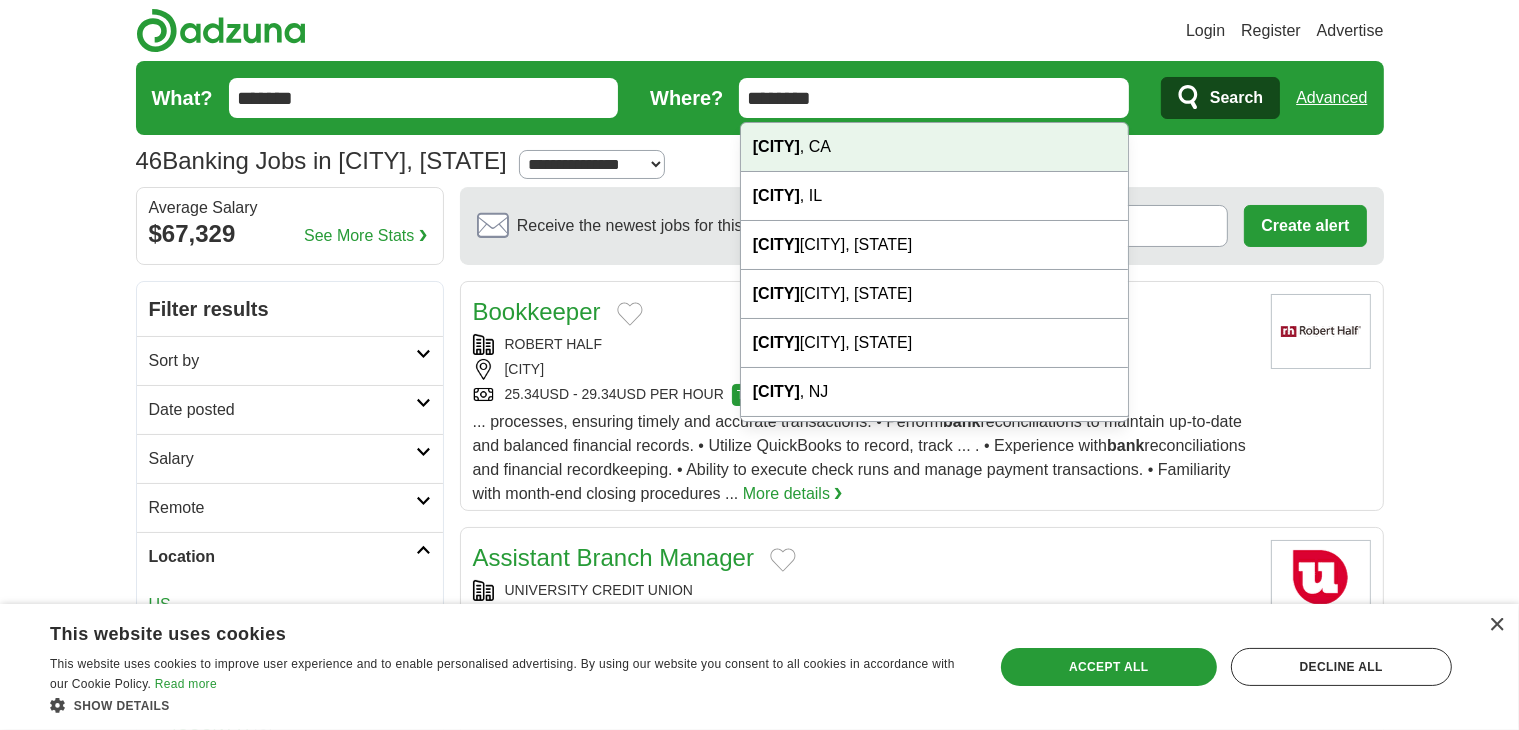 type on "********" 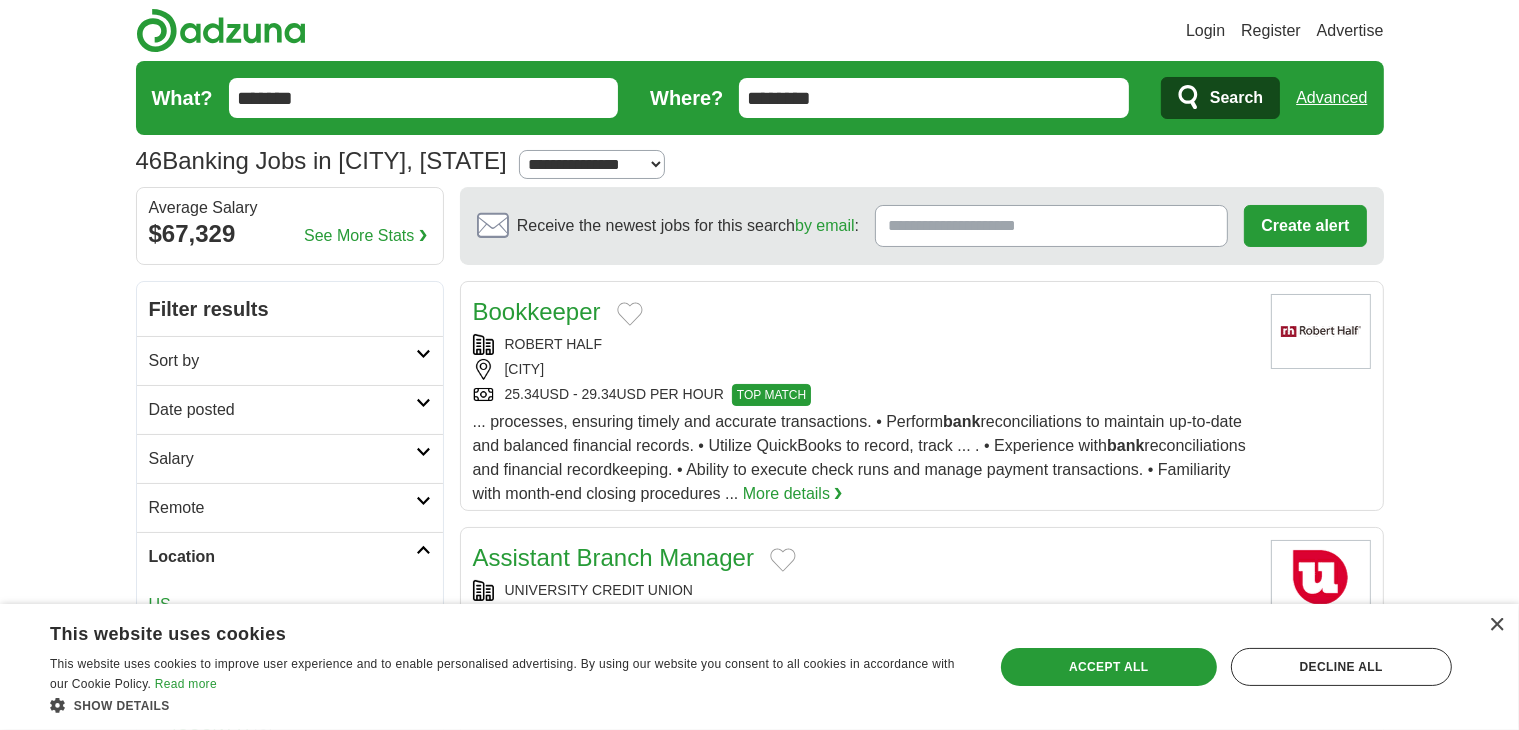 click on "Search" at bounding box center [1236, 98] 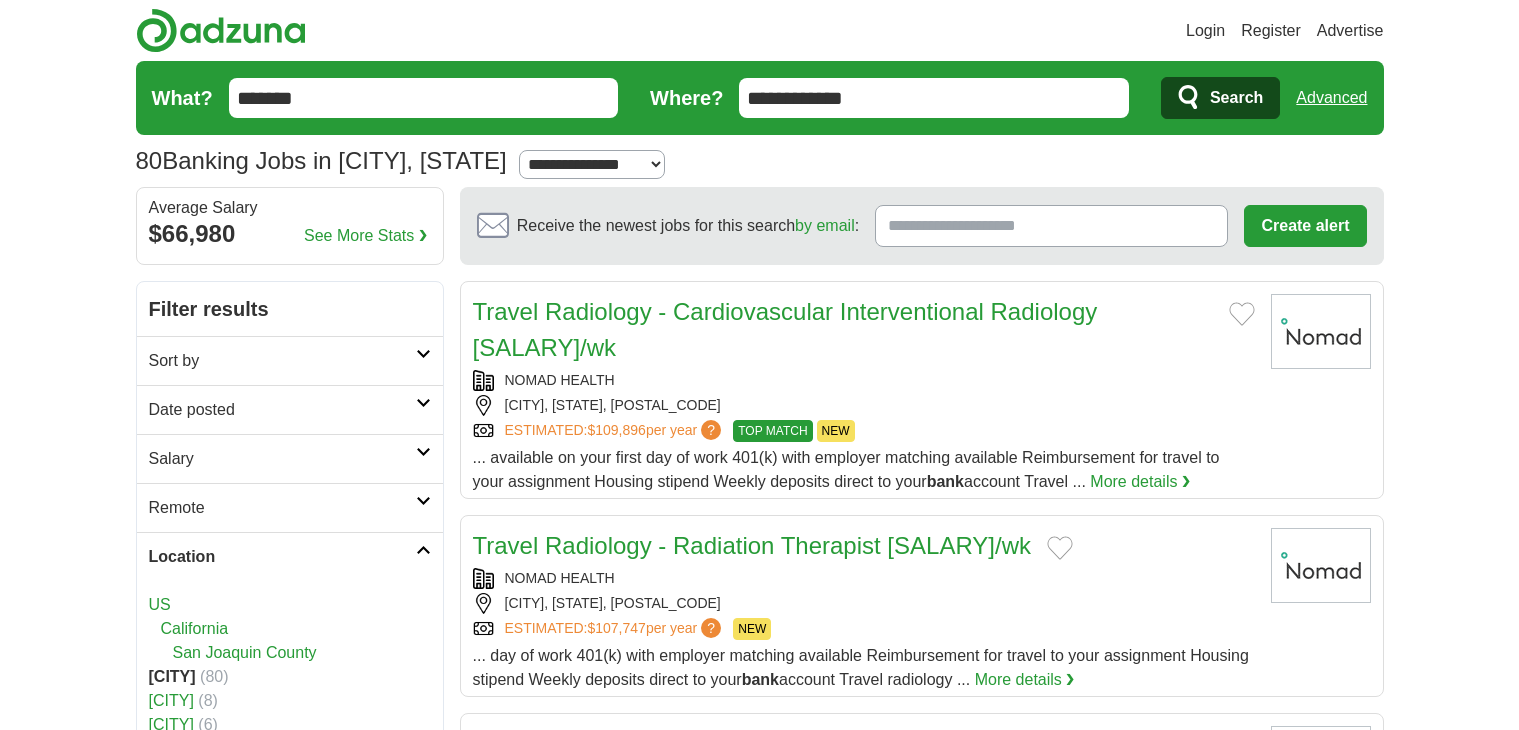 scroll, scrollTop: 0, scrollLeft: 0, axis: both 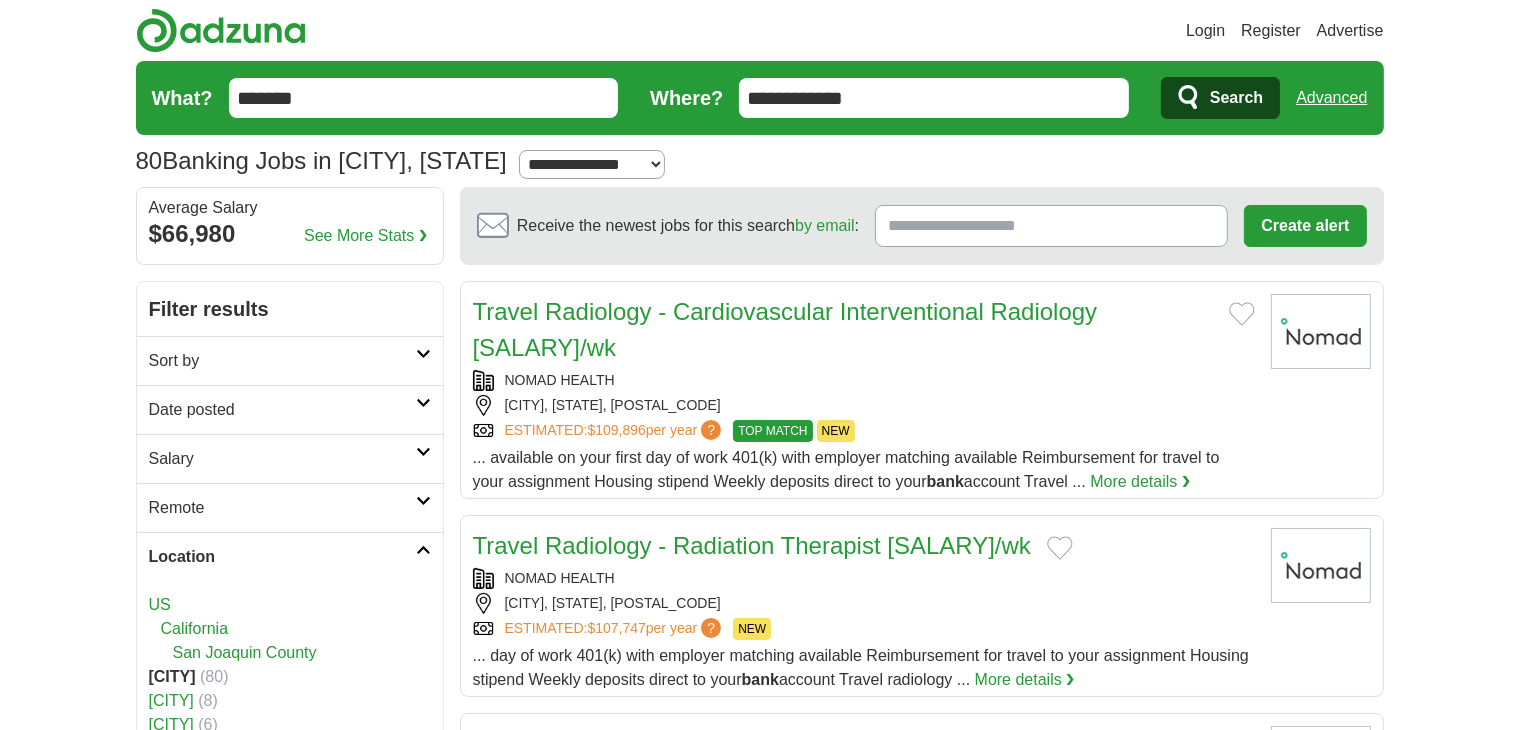 click on "**********" at bounding box center (592, 164) 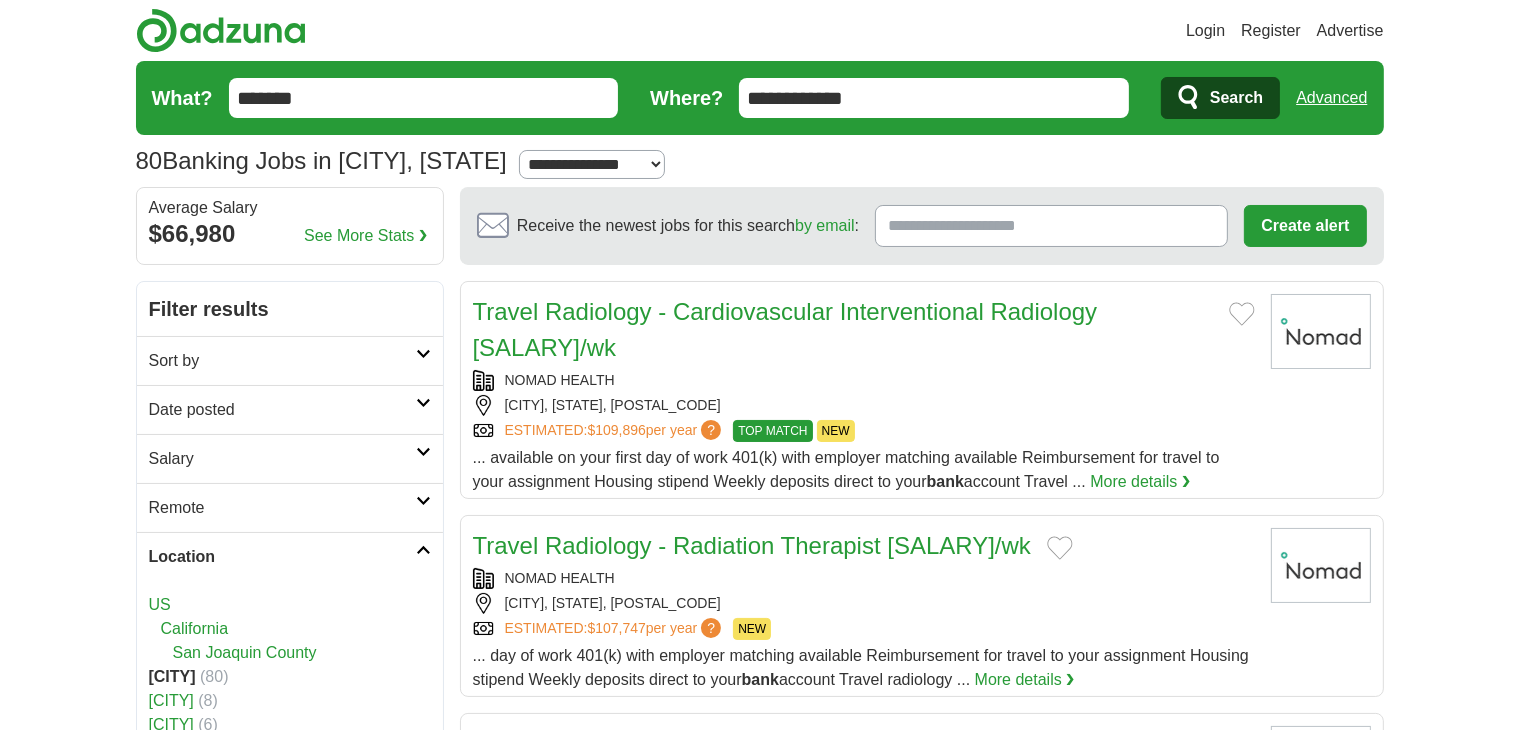 select on "**" 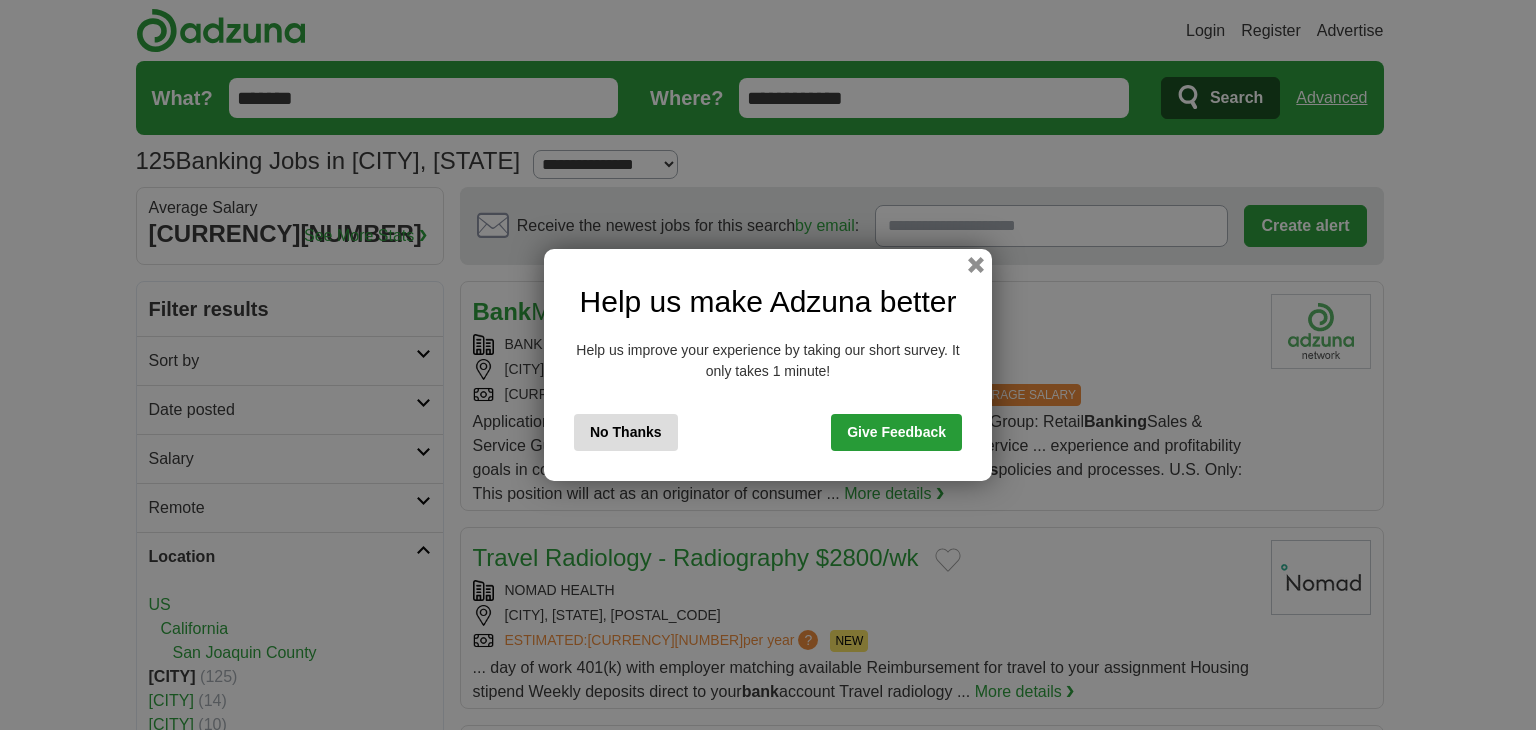 scroll, scrollTop: 0, scrollLeft: 0, axis: both 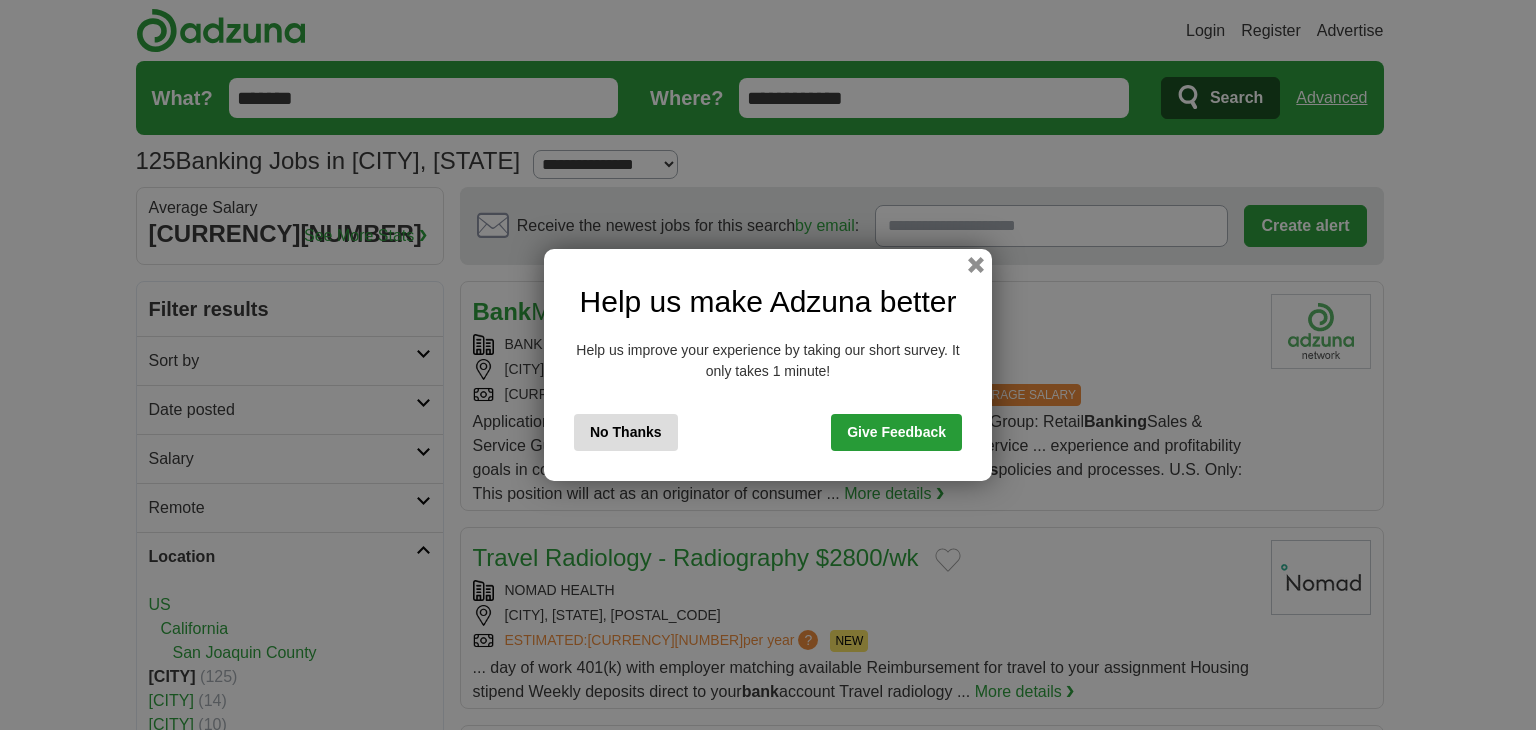 click on "No Thanks" at bounding box center [626, 432] 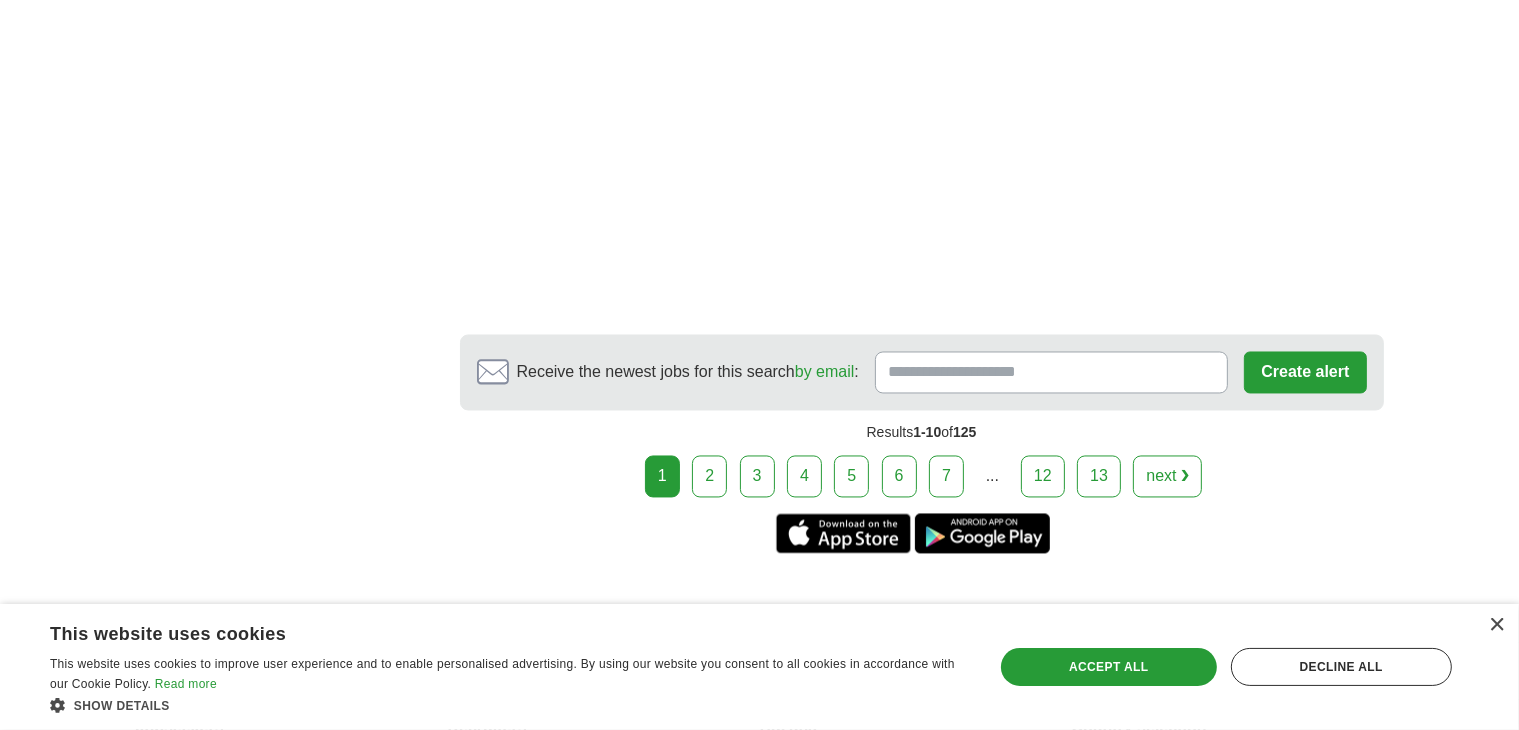scroll, scrollTop: 3700, scrollLeft: 0, axis: vertical 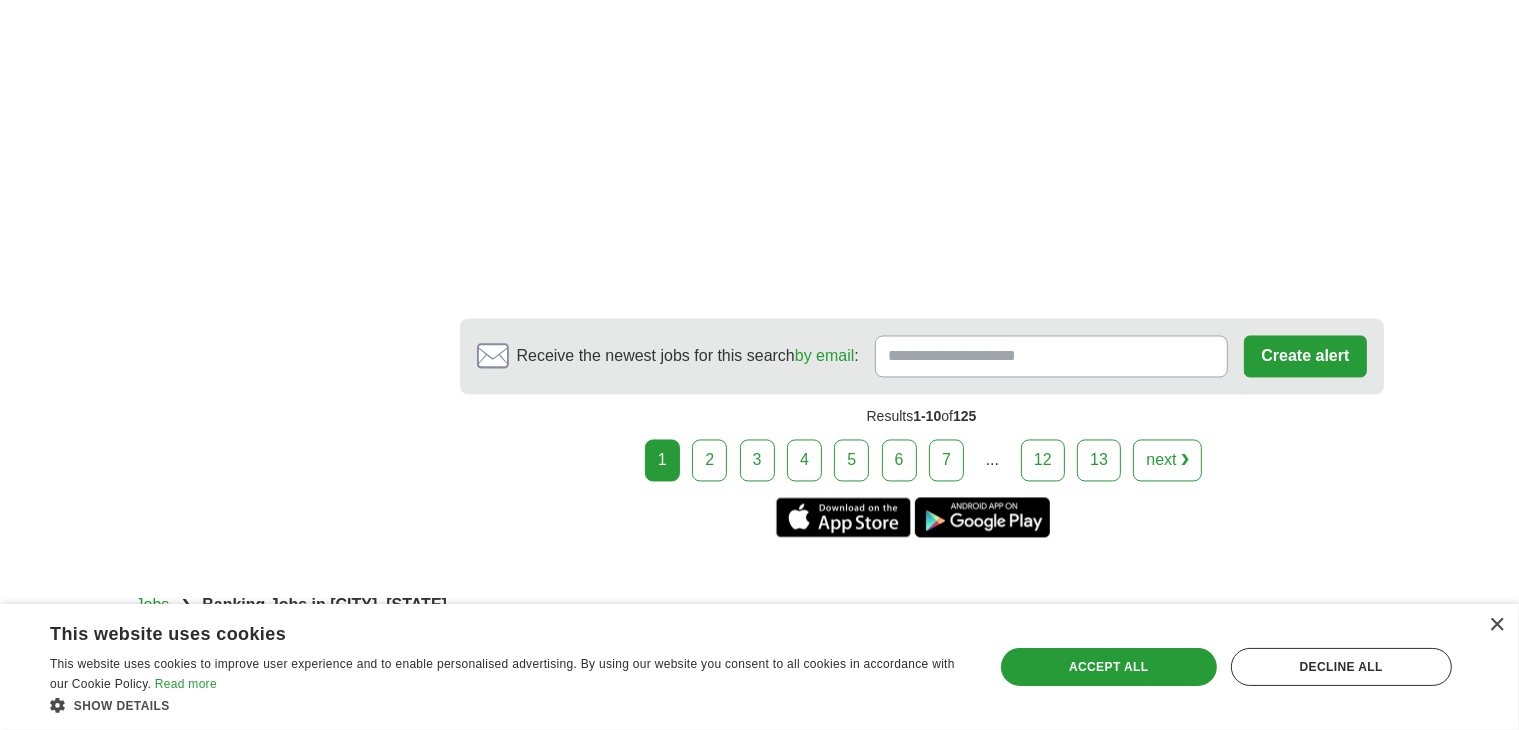click on "2" at bounding box center [709, 461] 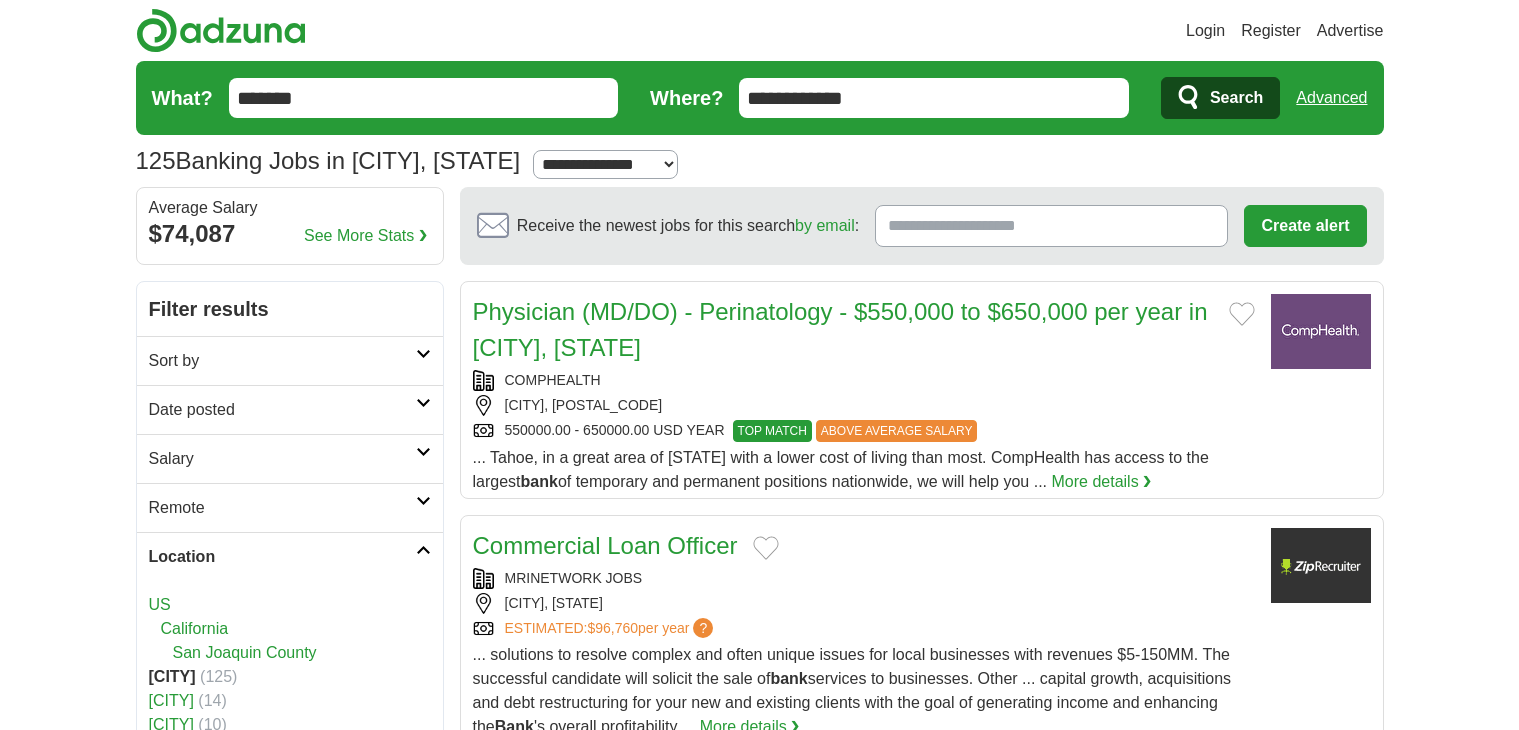 scroll, scrollTop: 0, scrollLeft: 0, axis: both 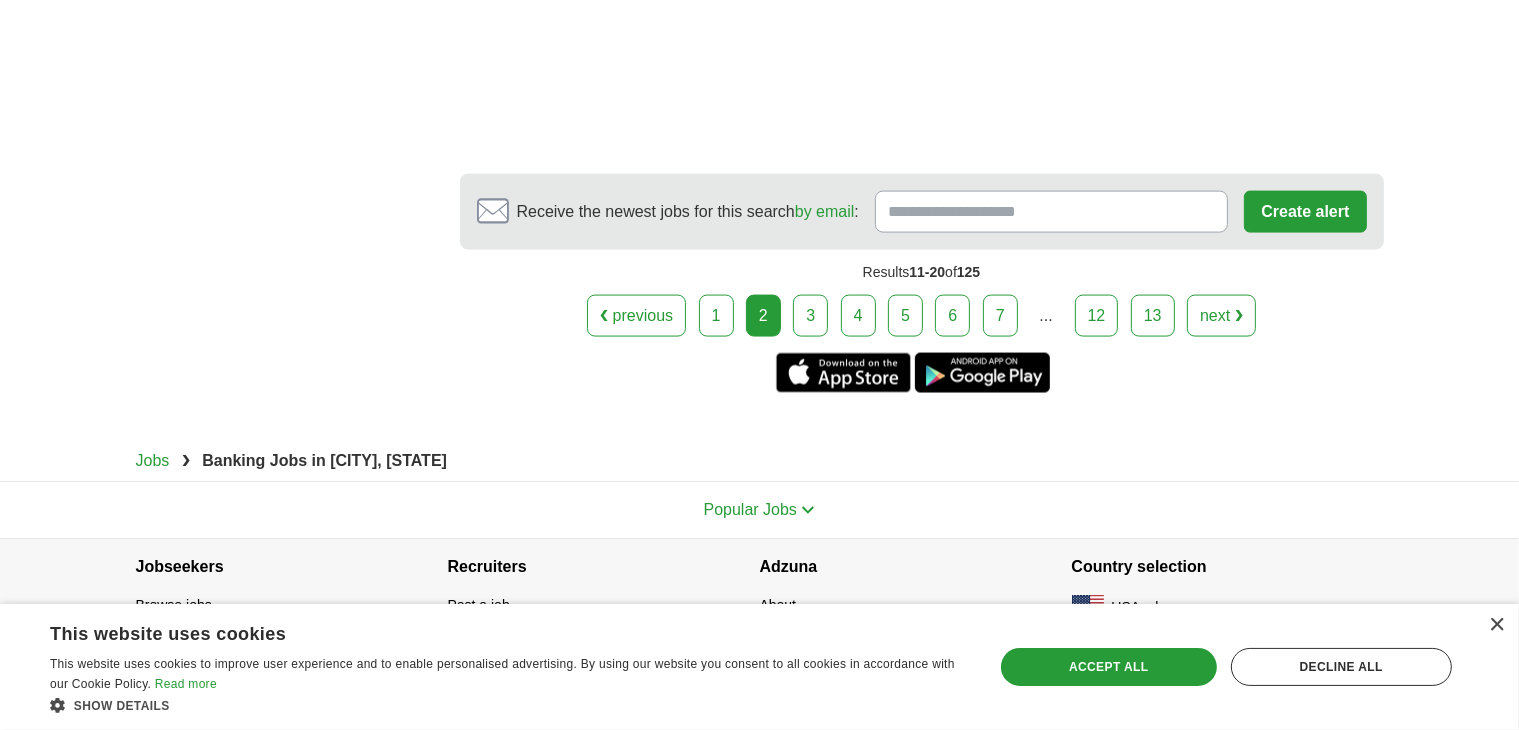click on "3" at bounding box center (810, 316) 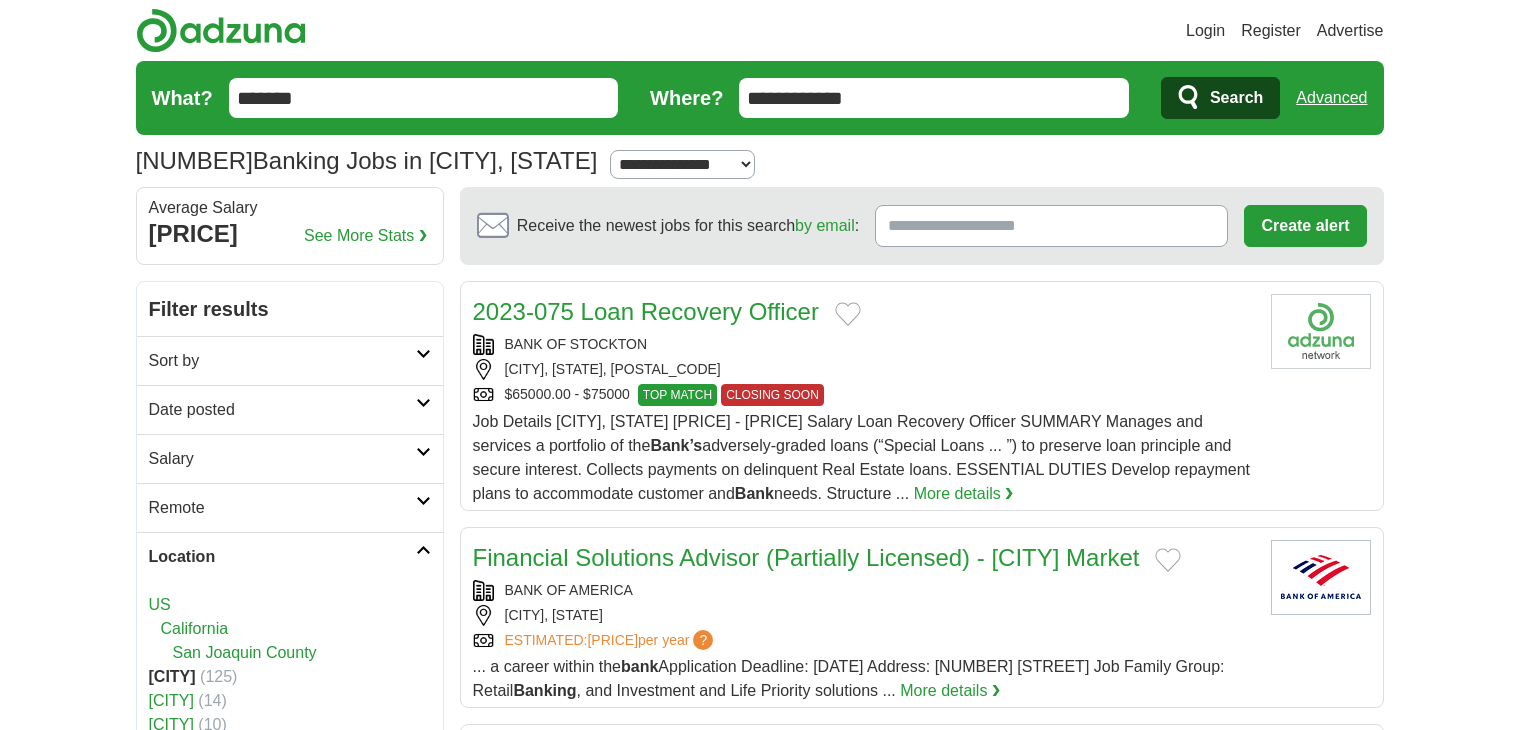 scroll, scrollTop: 0, scrollLeft: 0, axis: both 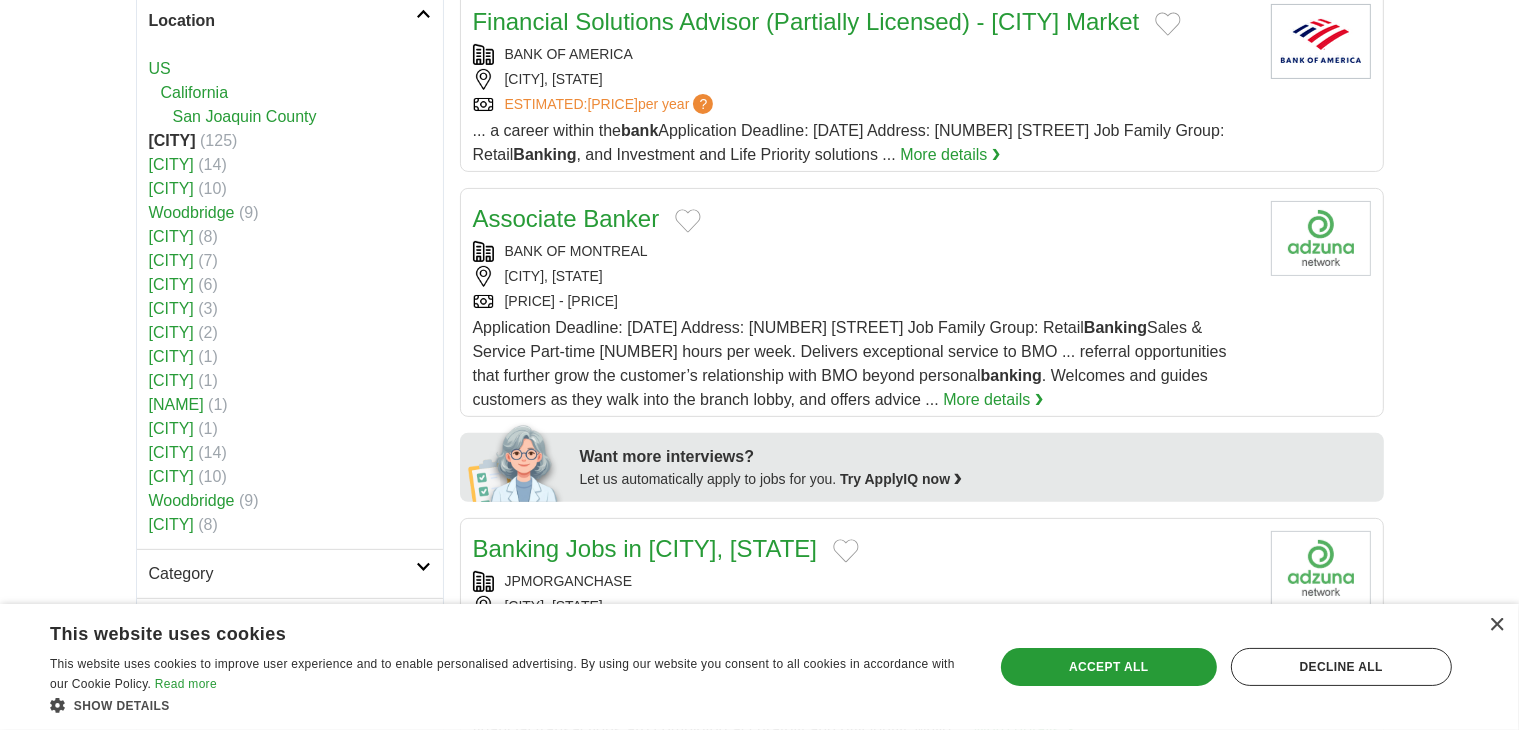 click on "Associate Banker" at bounding box center (566, 218) 